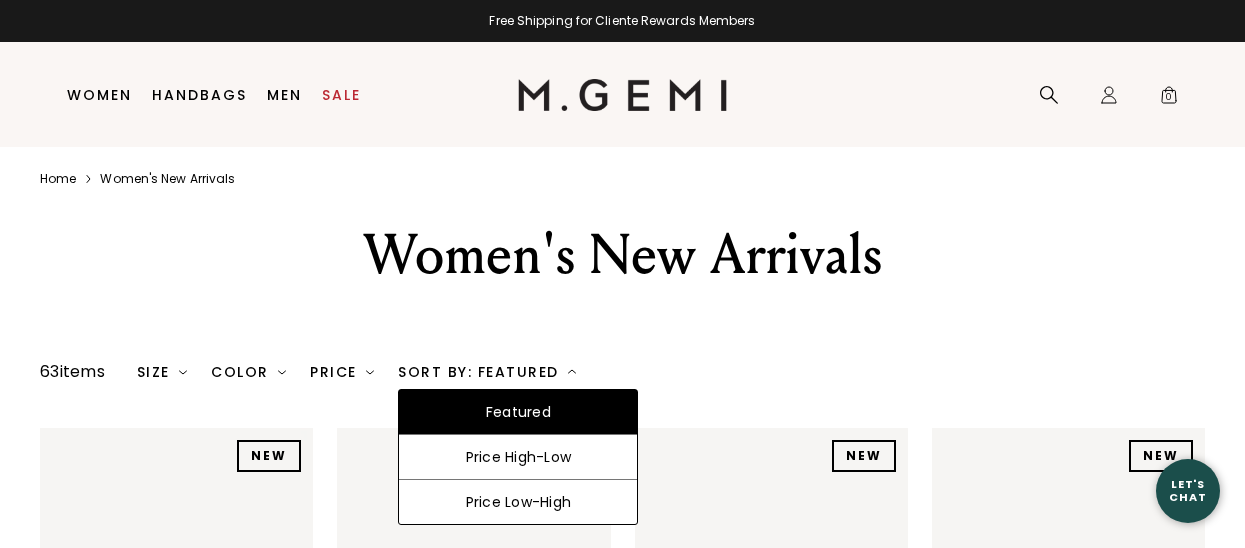 scroll, scrollTop: 41, scrollLeft: 0, axis: vertical 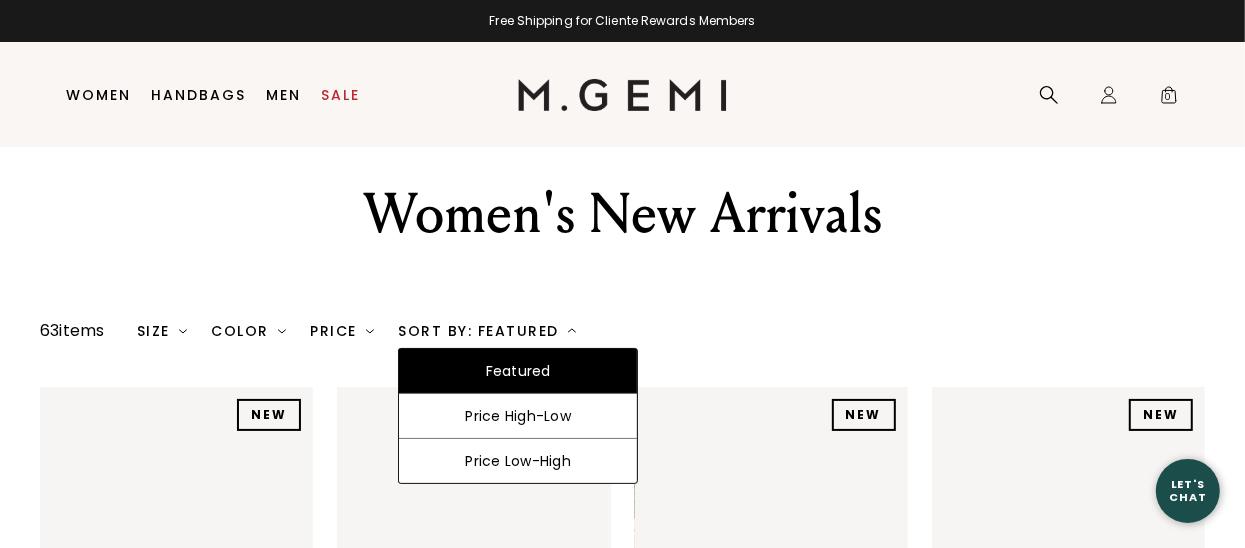 click at bounding box center [572, 331] 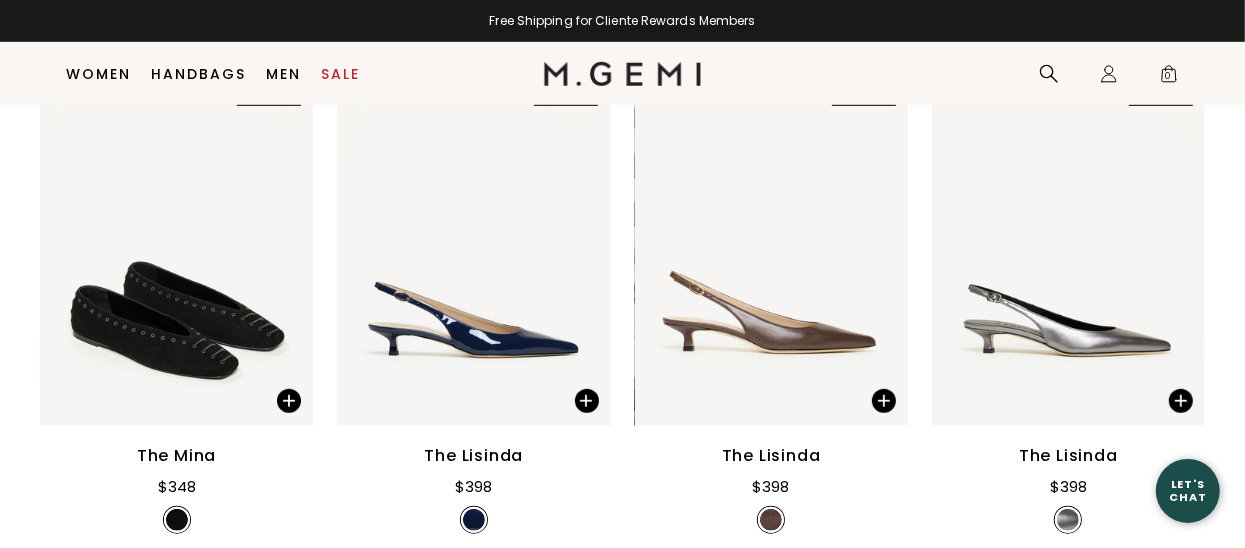 scroll, scrollTop: 900, scrollLeft: 0, axis: vertical 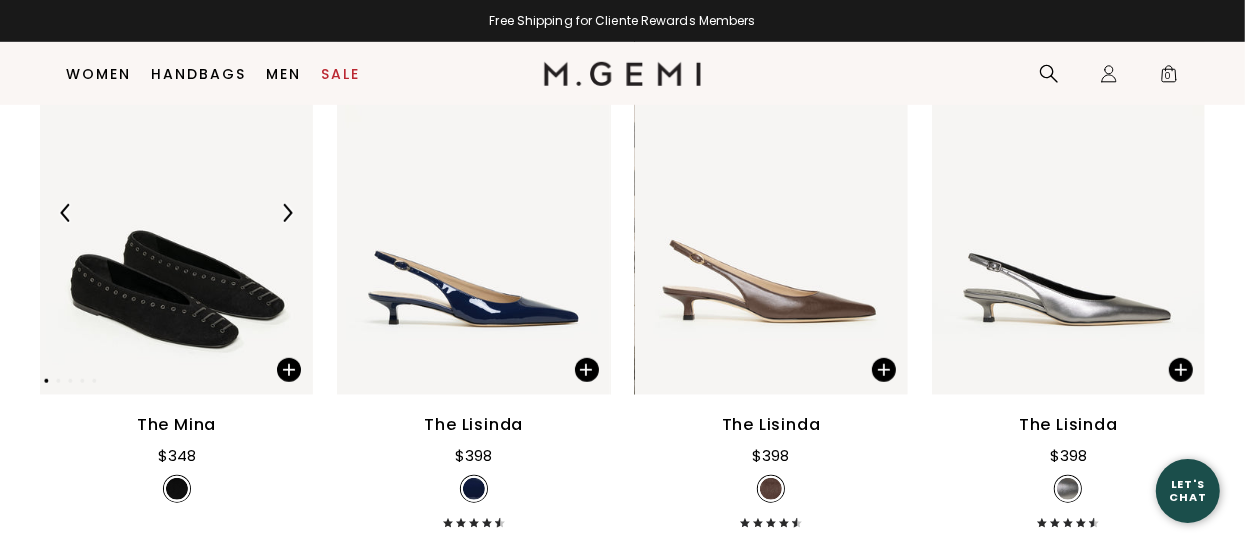 click at bounding box center (176, 213) 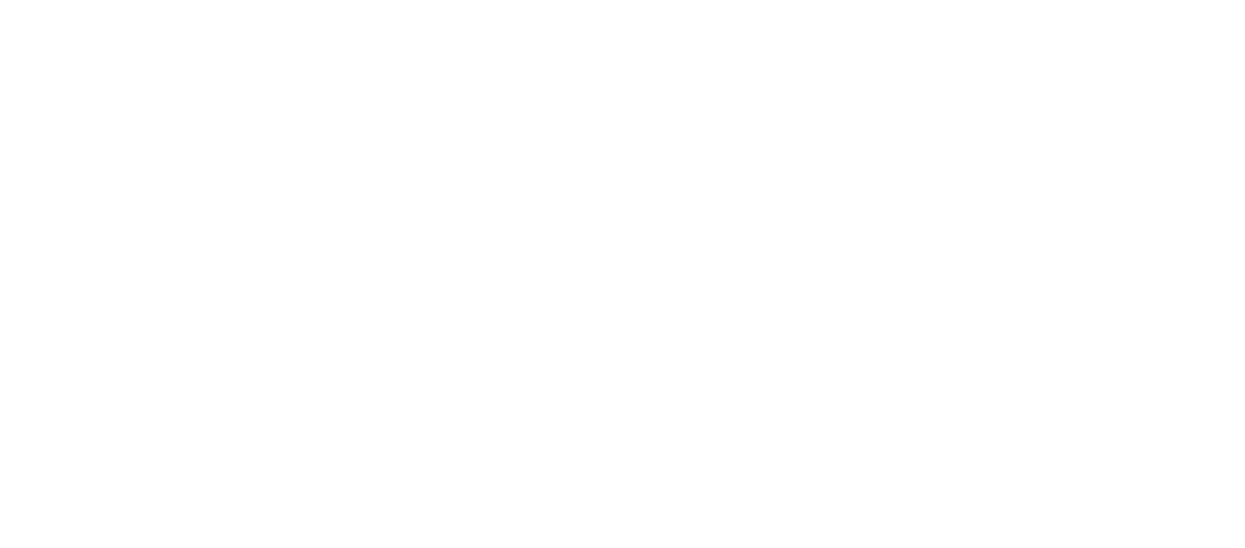 scroll, scrollTop: 0, scrollLeft: 0, axis: both 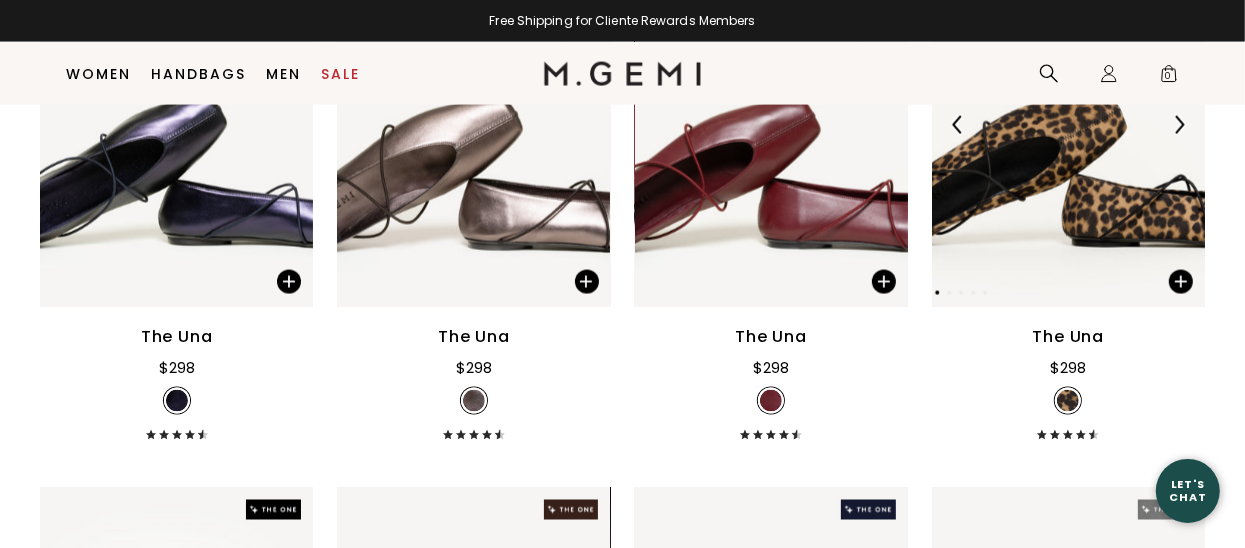 click at bounding box center [1068, 125] 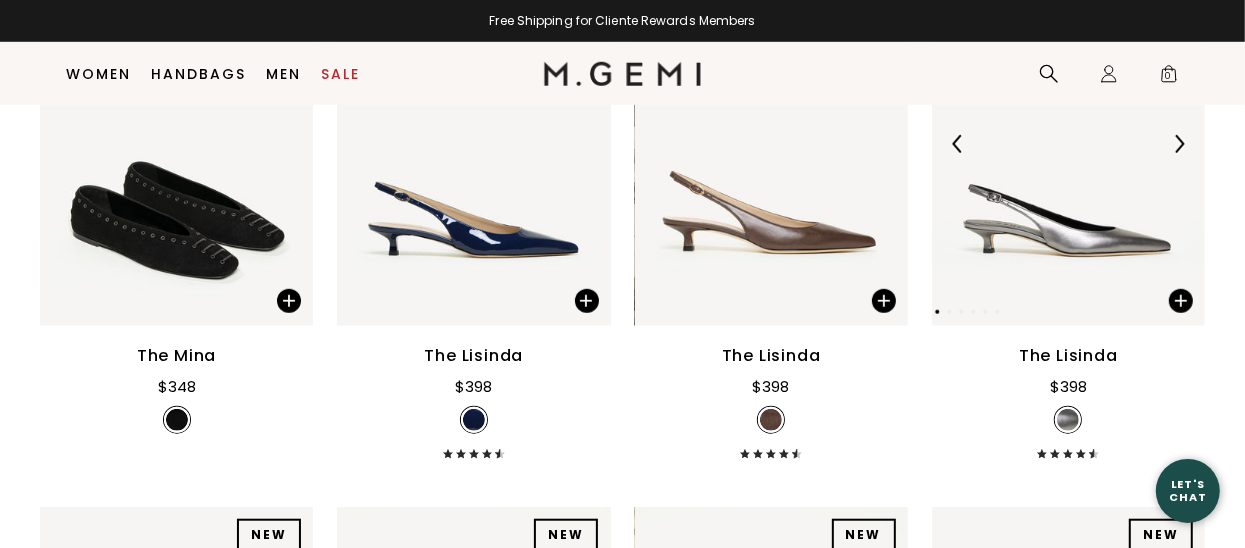 scroll, scrollTop: 978, scrollLeft: 0, axis: vertical 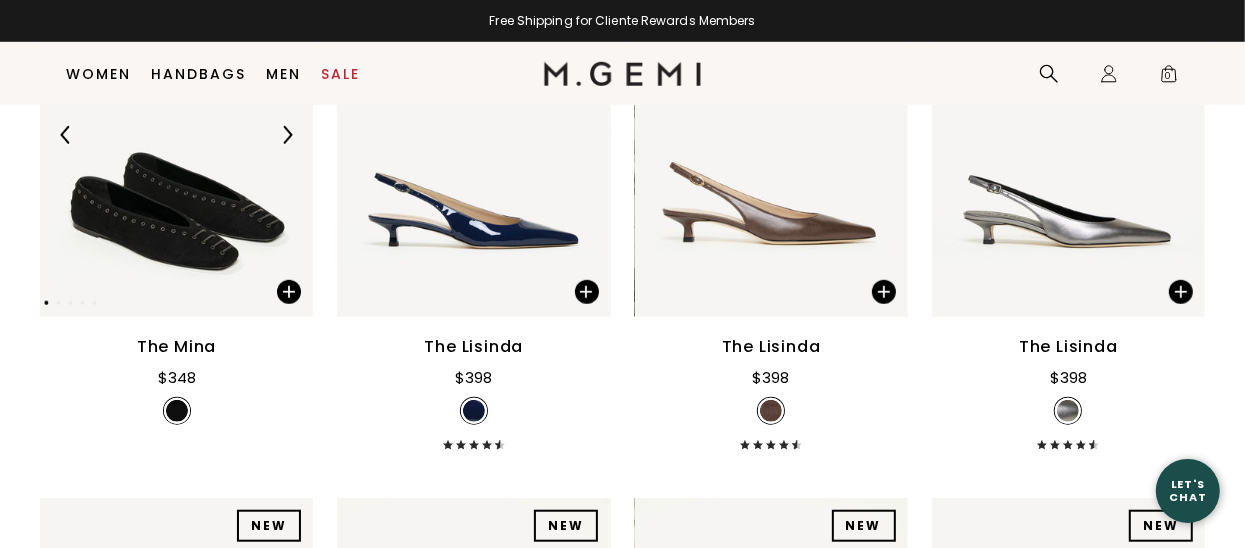 click at bounding box center [176, 135] 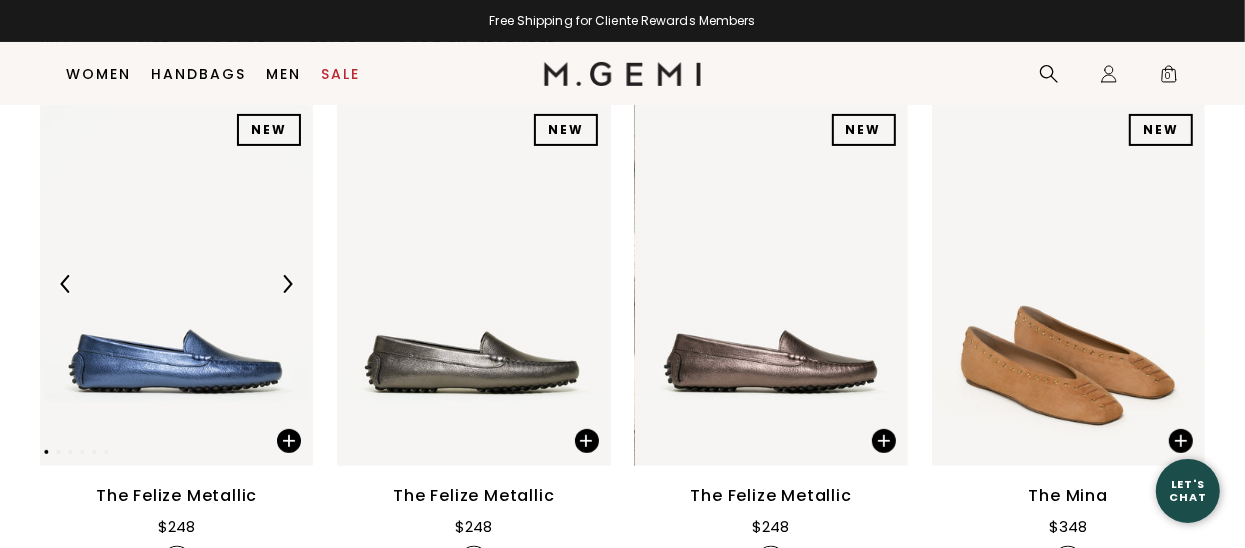 scroll, scrollTop: 378, scrollLeft: 0, axis: vertical 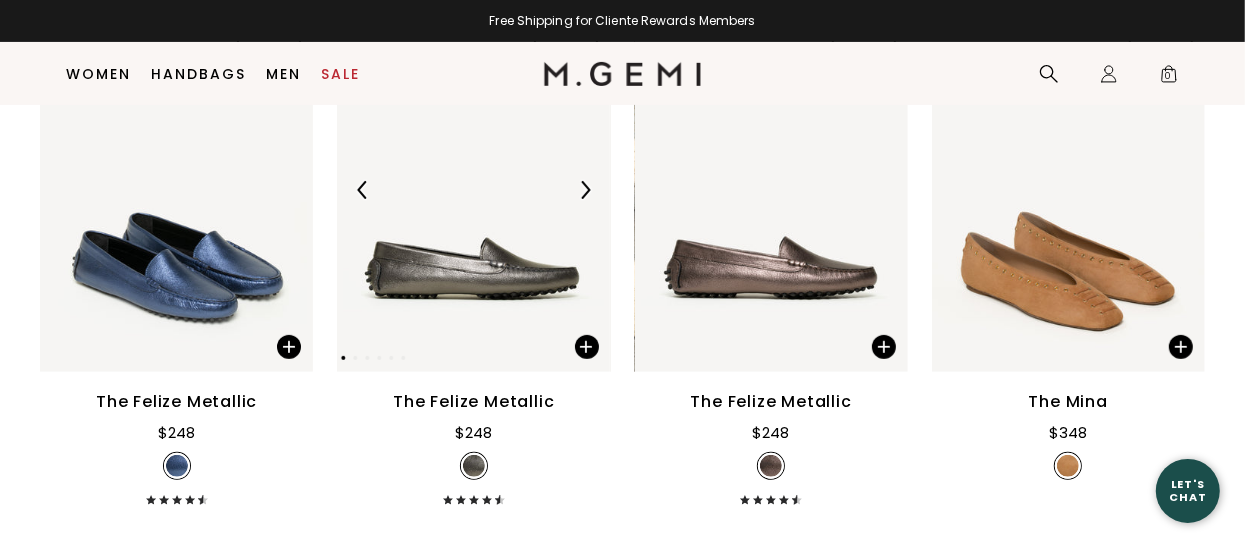 click at bounding box center (473, 190) 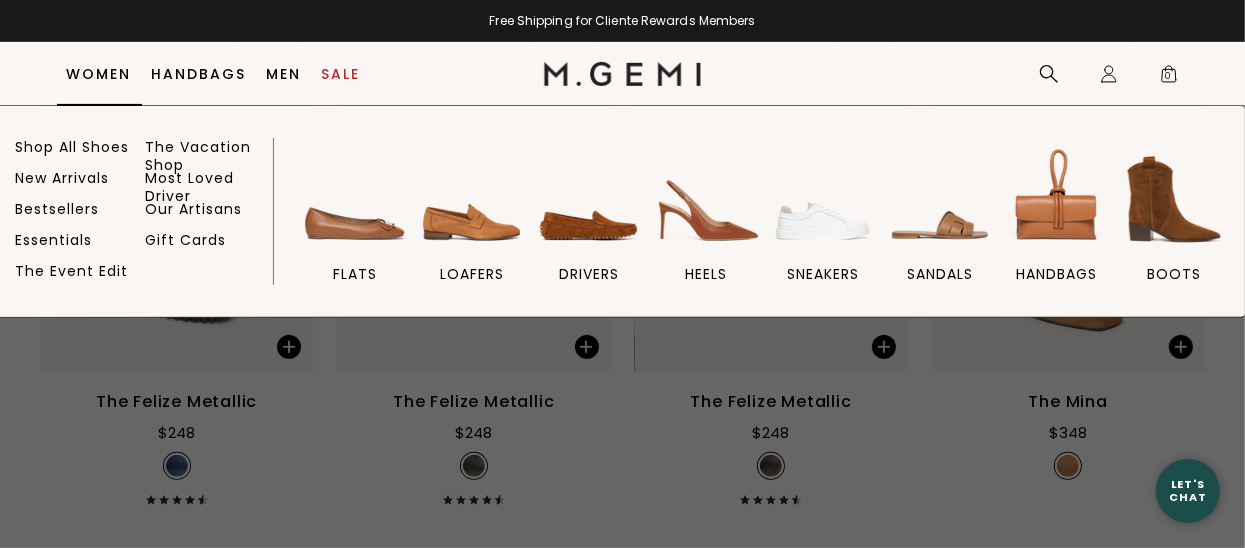 click on "Women" at bounding box center (99, 74) 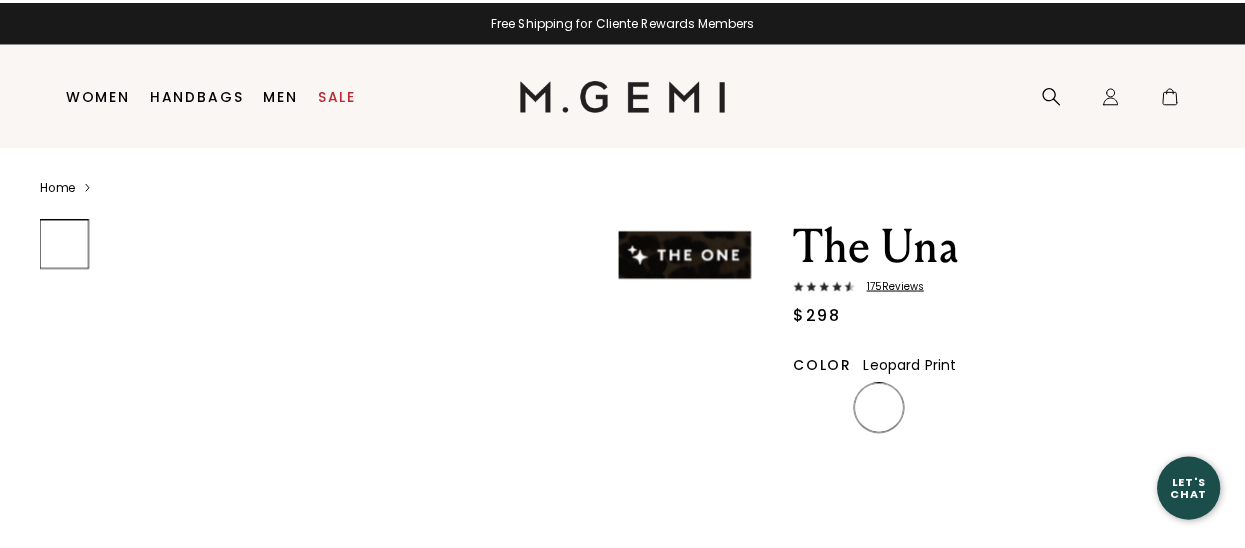 scroll, scrollTop: 0, scrollLeft: 0, axis: both 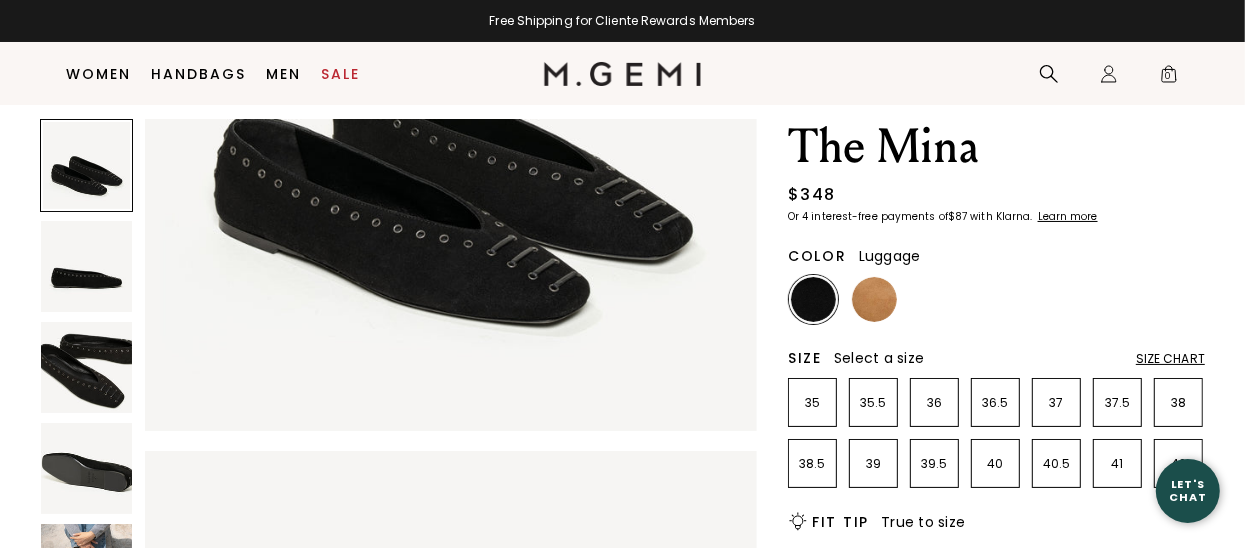 click at bounding box center [874, 299] 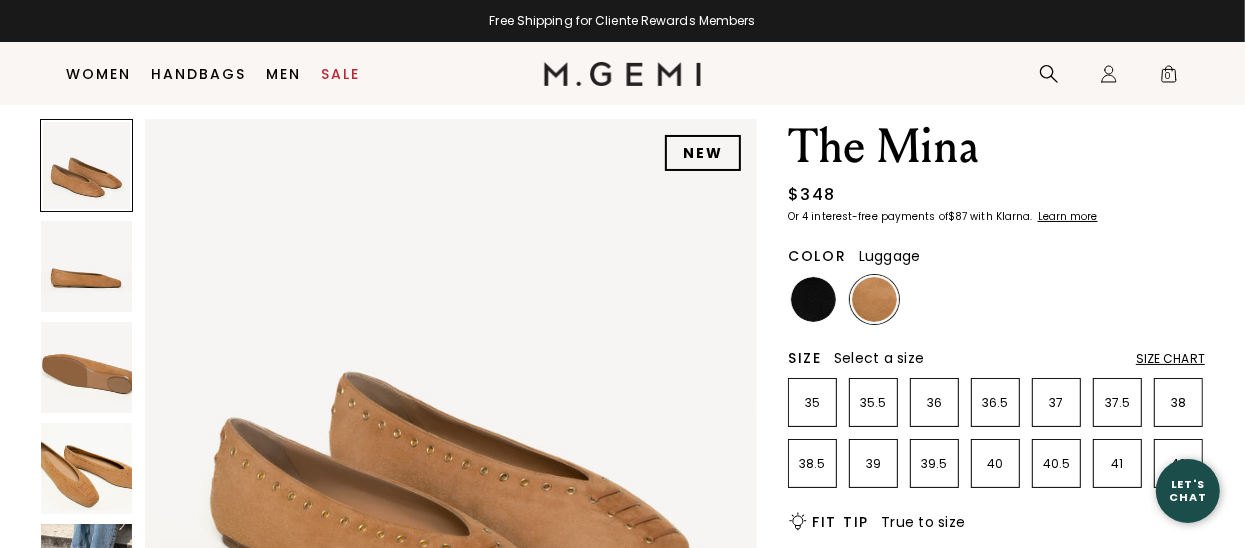 scroll, scrollTop: 0, scrollLeft: 0, axis: both 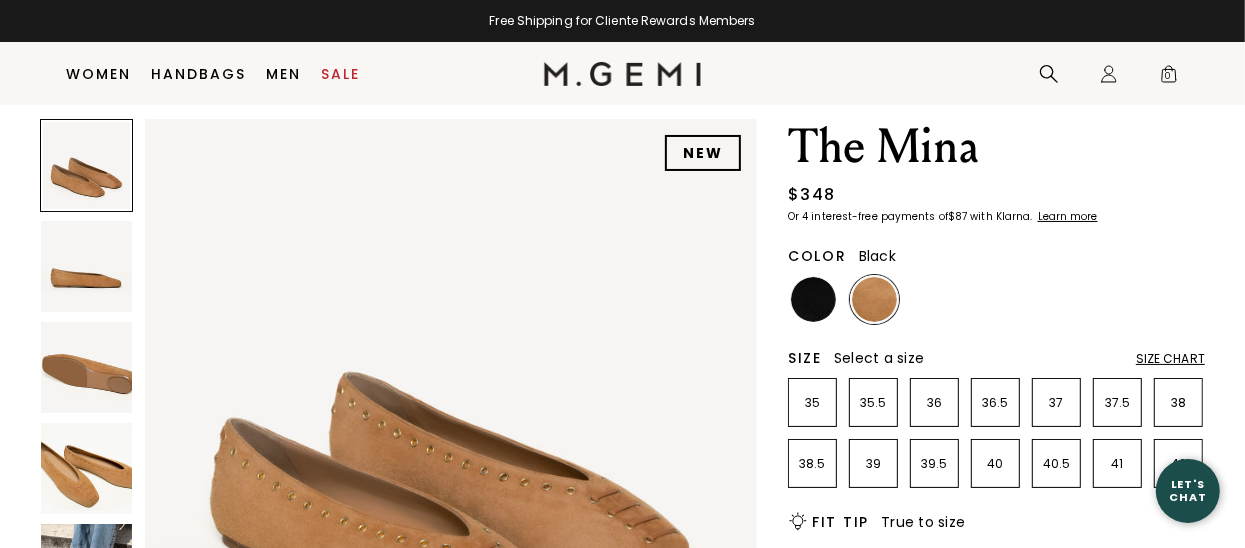 click at bounding box center (813, 299) 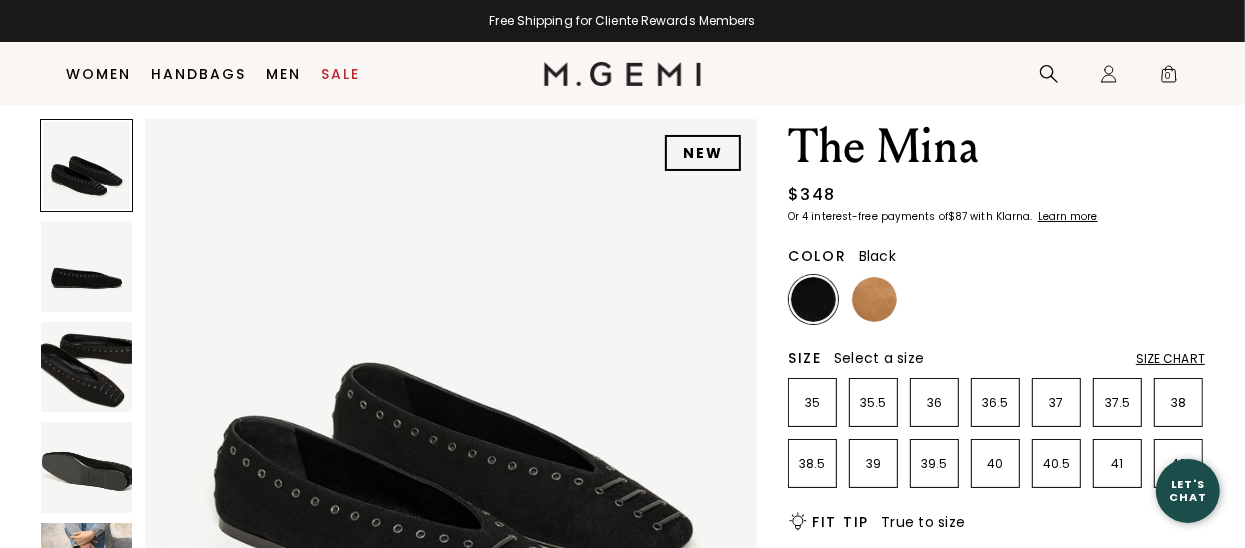 scroll, scrollTop: 0, scrollLeft: 0, axis: both 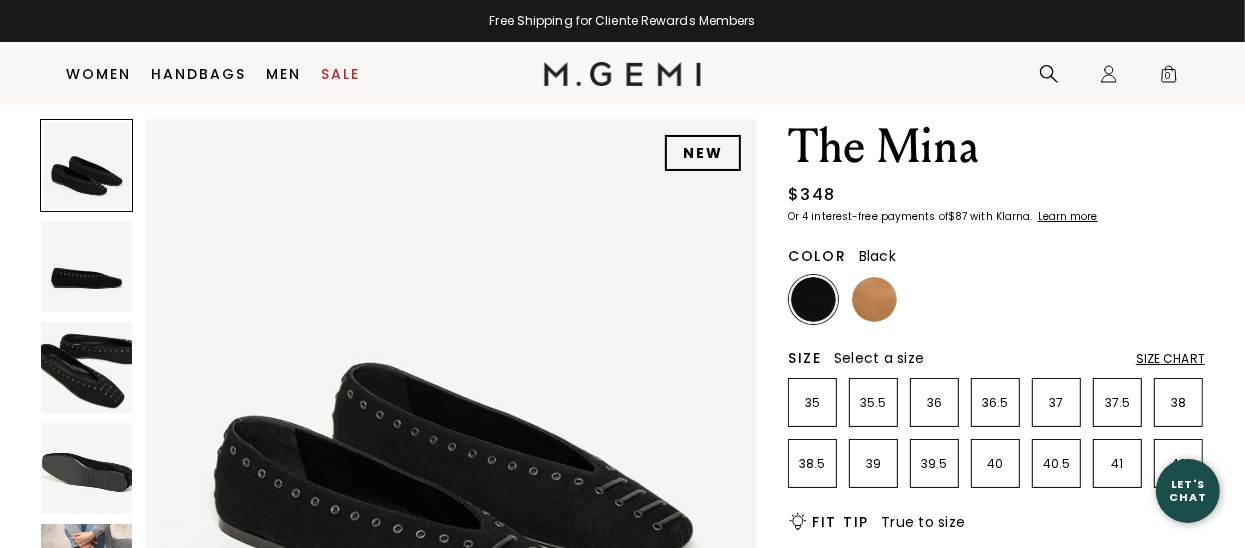 click at bounding box center [86, 367] 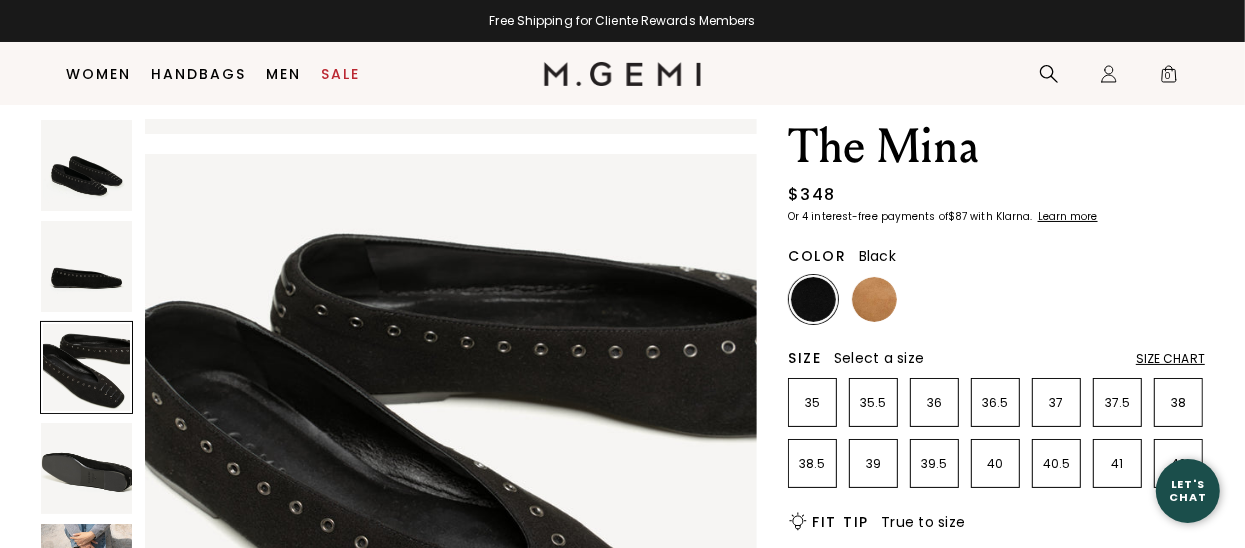 scroll, scrollTop: 1234, scrollLeft: 0, axis: vertical 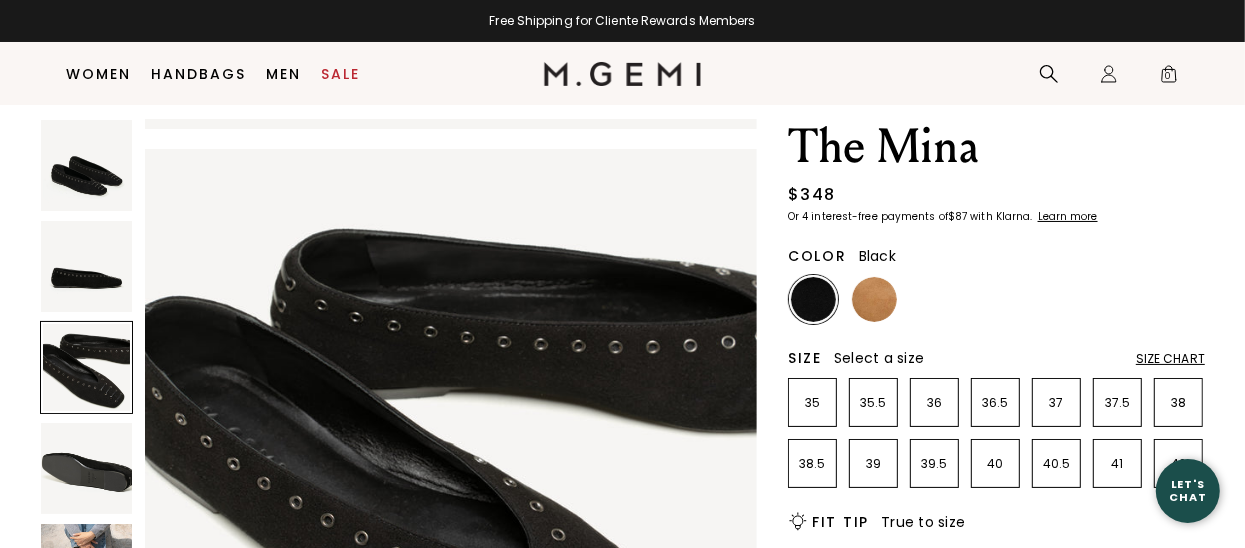 click at bounding box center (86, 266) 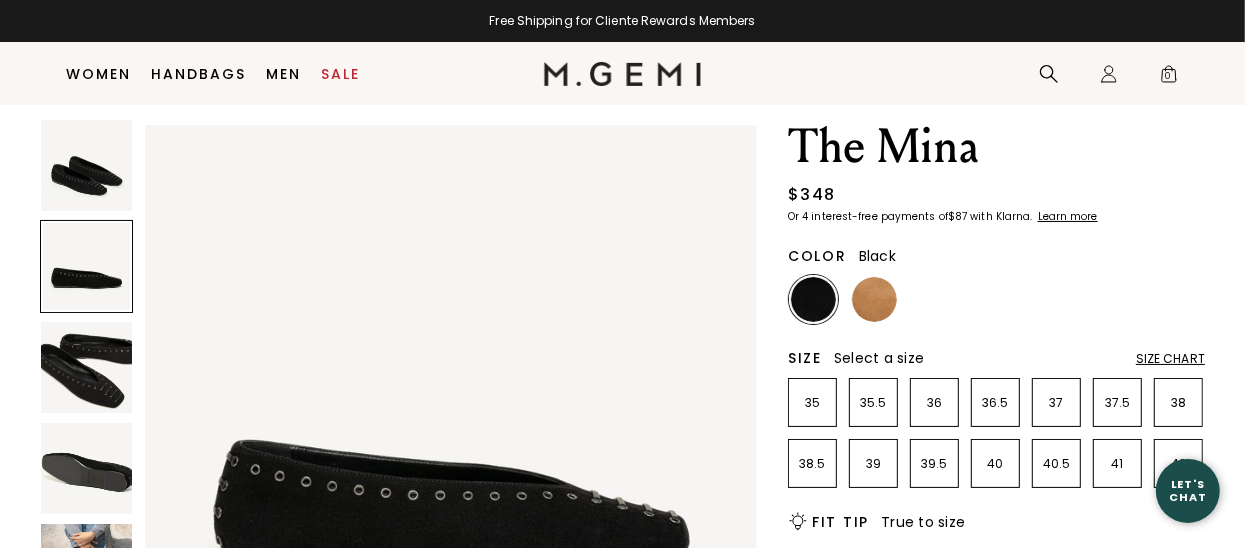 scroll, scrollTop: 617, scrollLeft: 0, axis: vertical 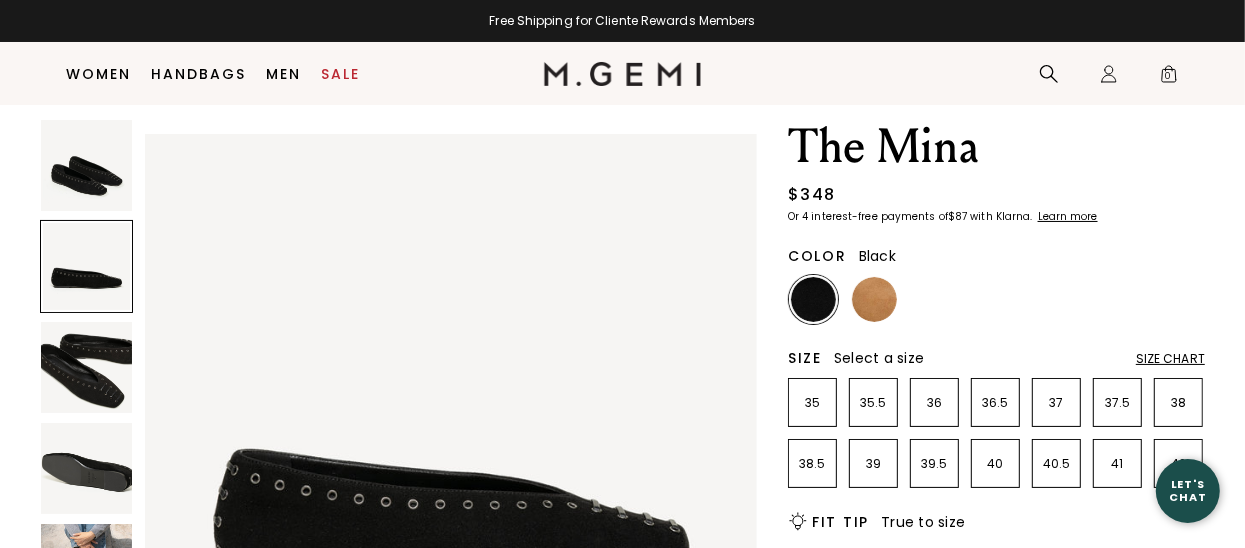 click at bounding box center [86, 165] 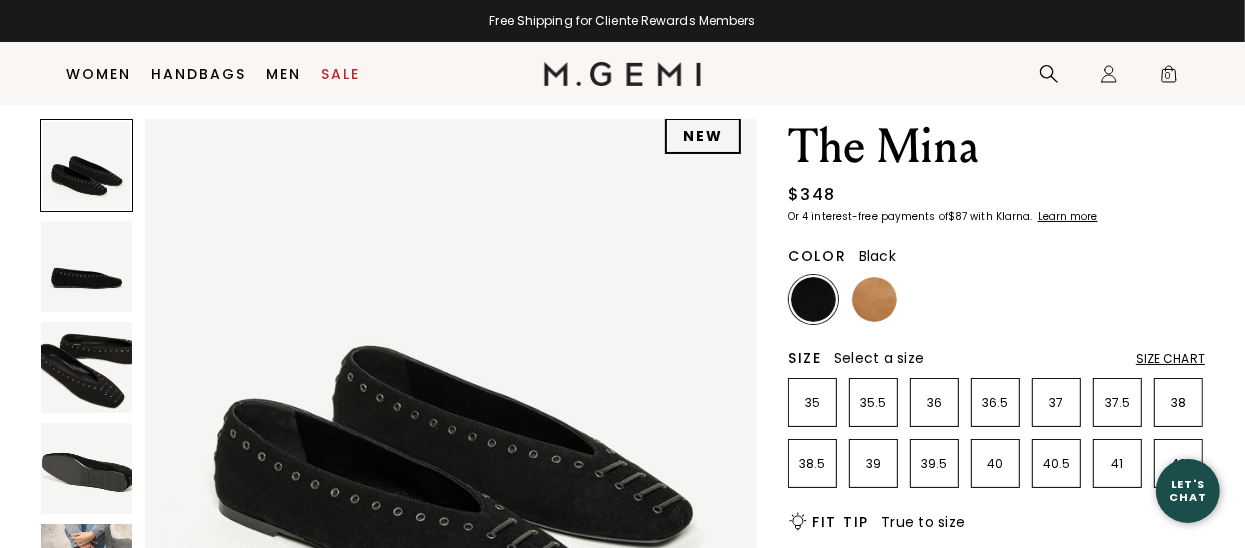 scroll, scrollTop: 0, scrollLeft: 0, axis: both 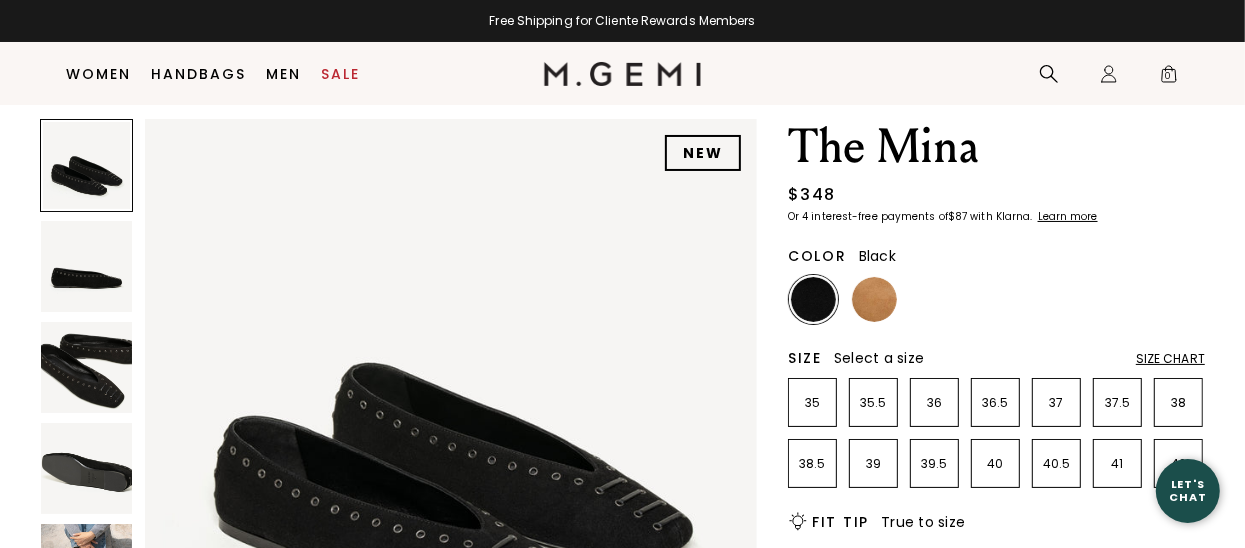 click at bounding box center (813, 299) 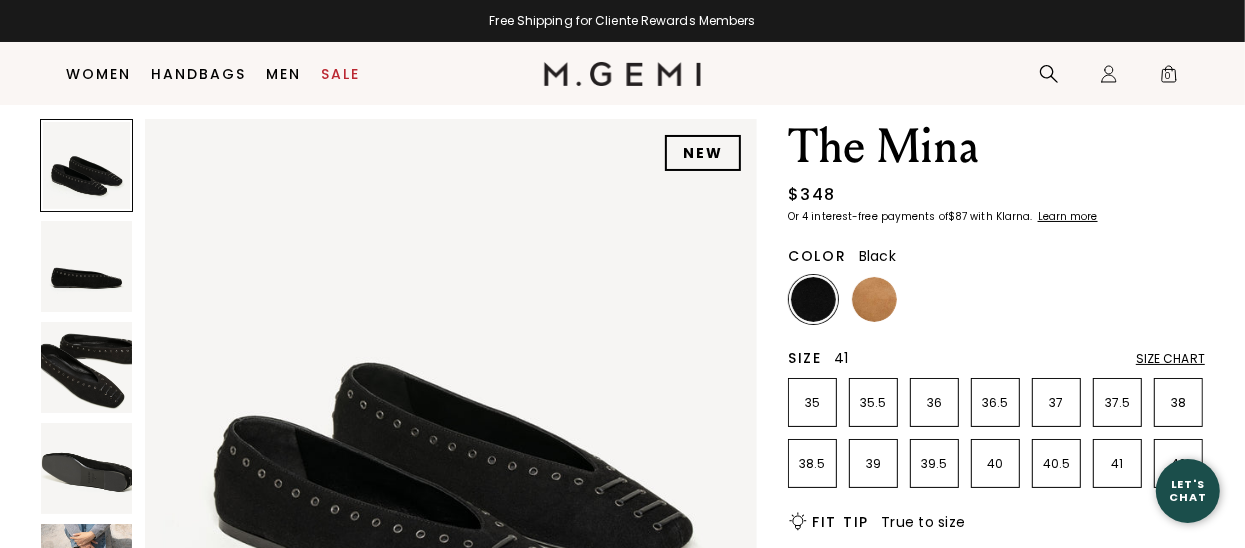 scroll, scrollTop: 0, scrollLeft: 0, axis: both 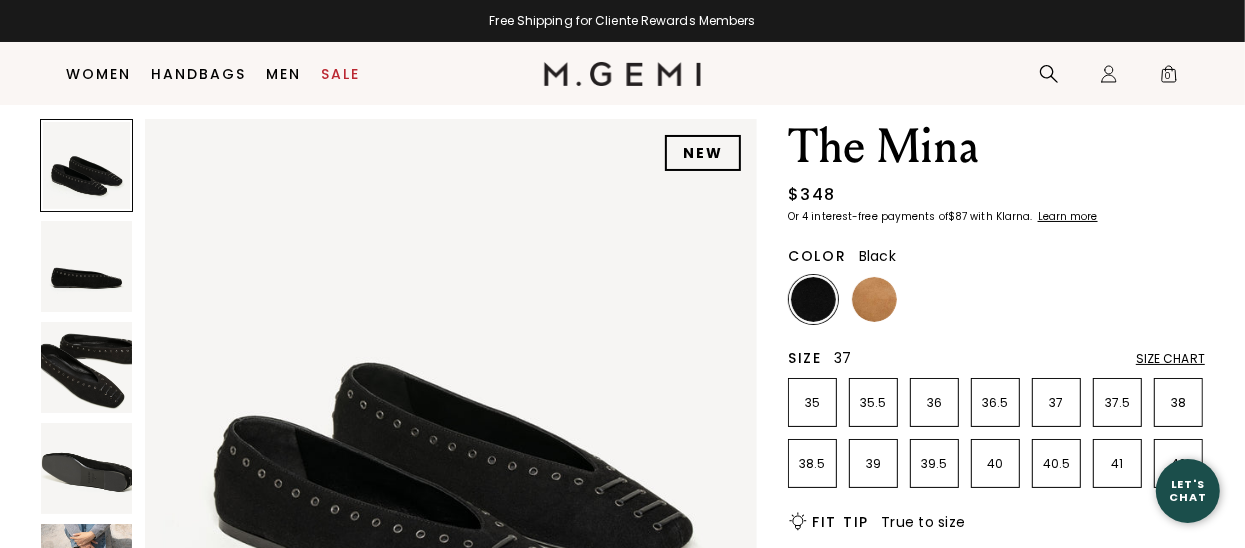 click on "37" at bounding box center (1056, 403) 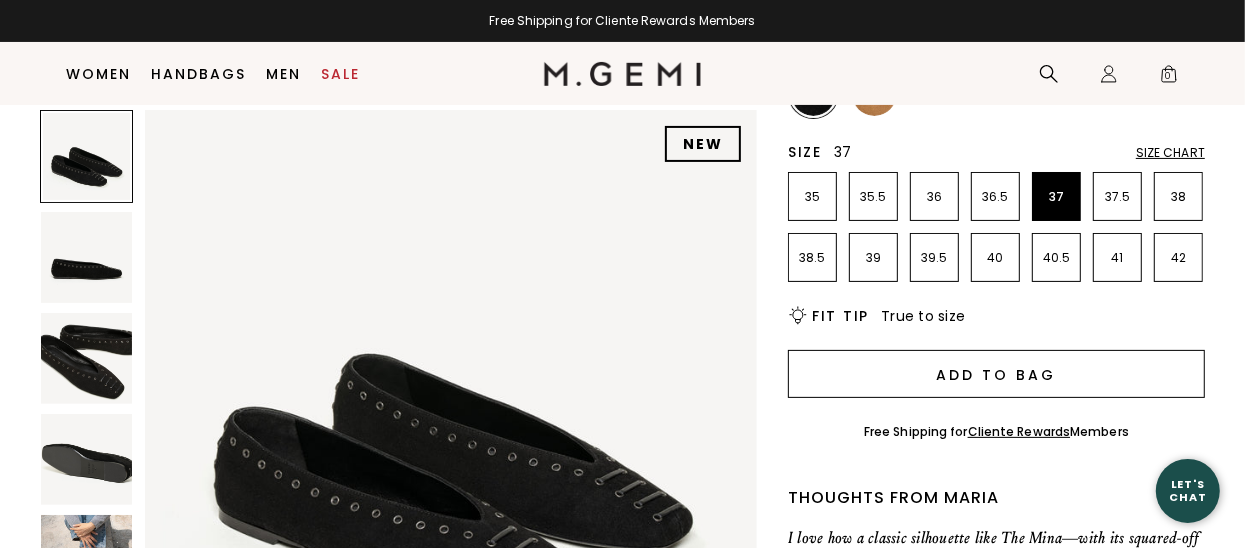 scroll, scrollTop: 358, scrollLeft: 0, axis: vertical 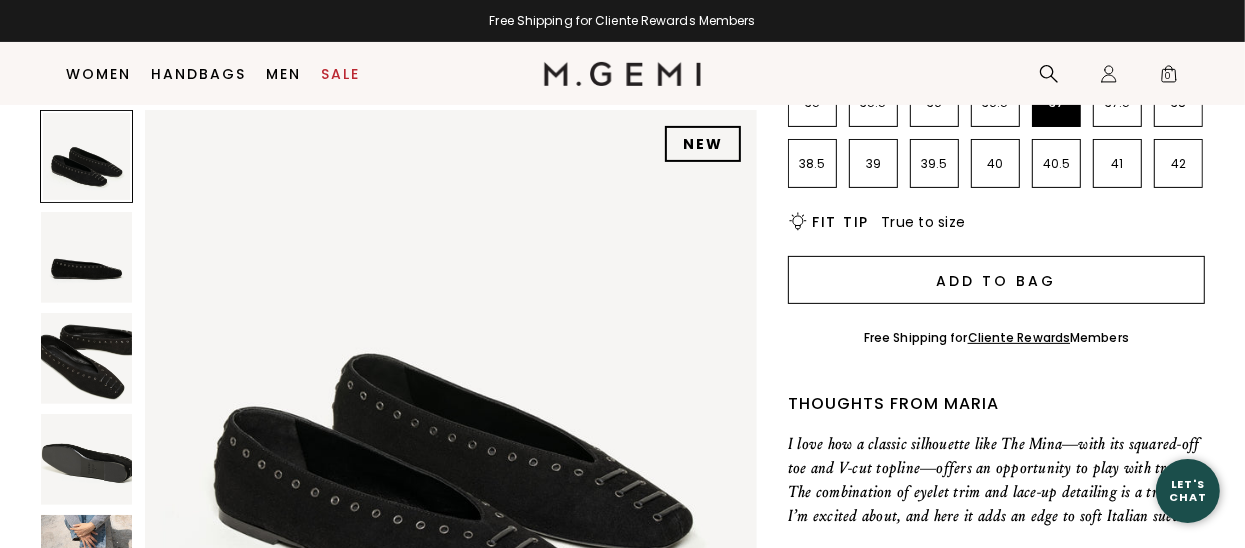 click on "Add to Bag" at bounding box center [996, 280] 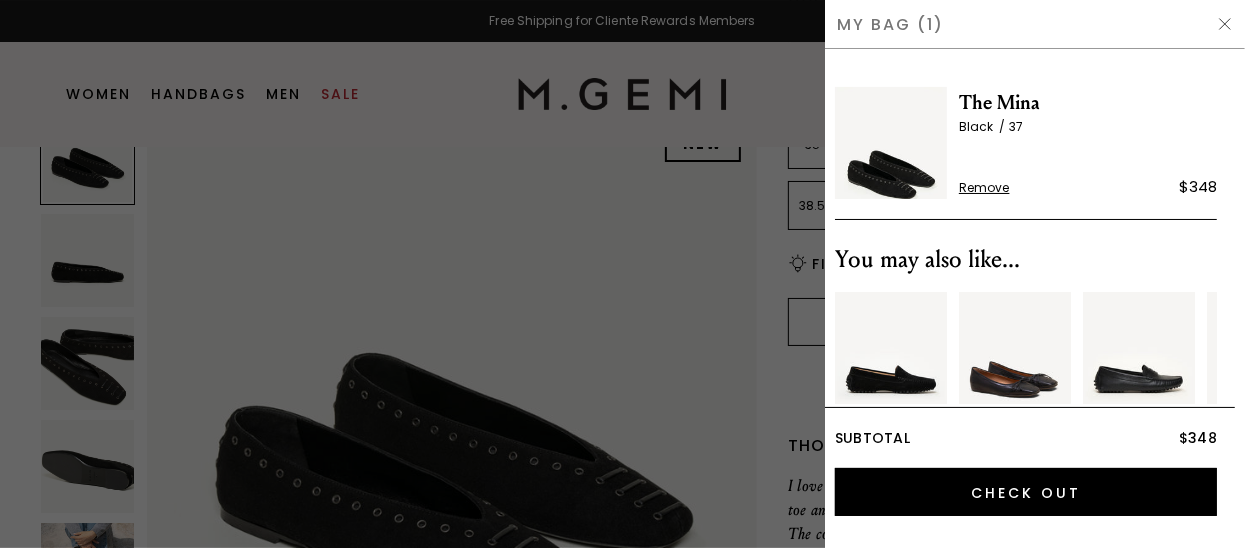 scroll, scrollTop: 0, scrollLeft: 0, axis: both 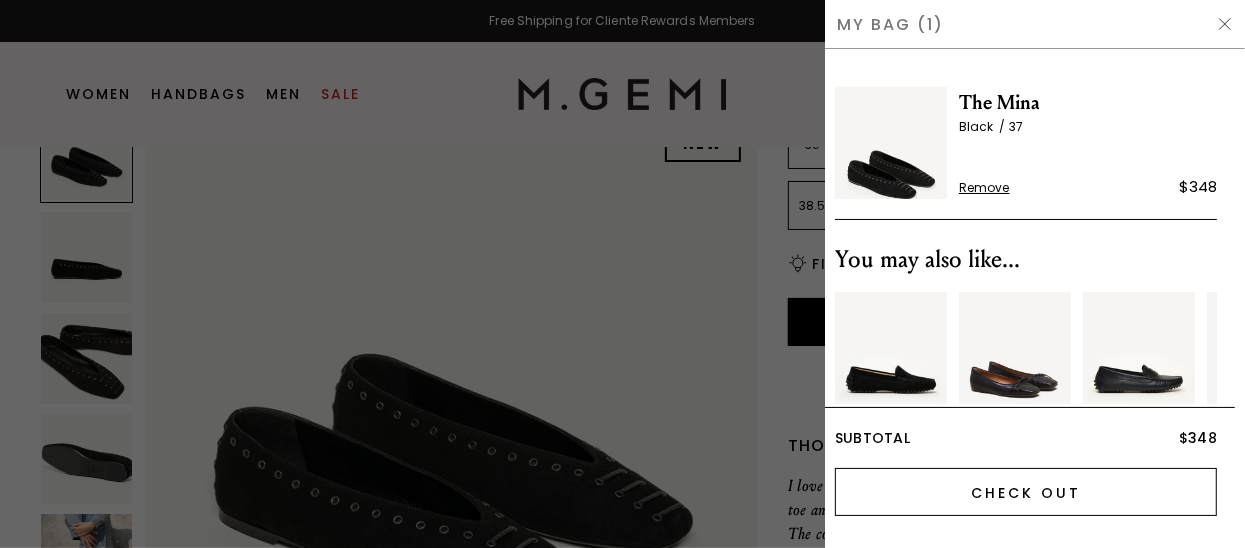 click on "Check Out" at bounding box center (1026, 492) 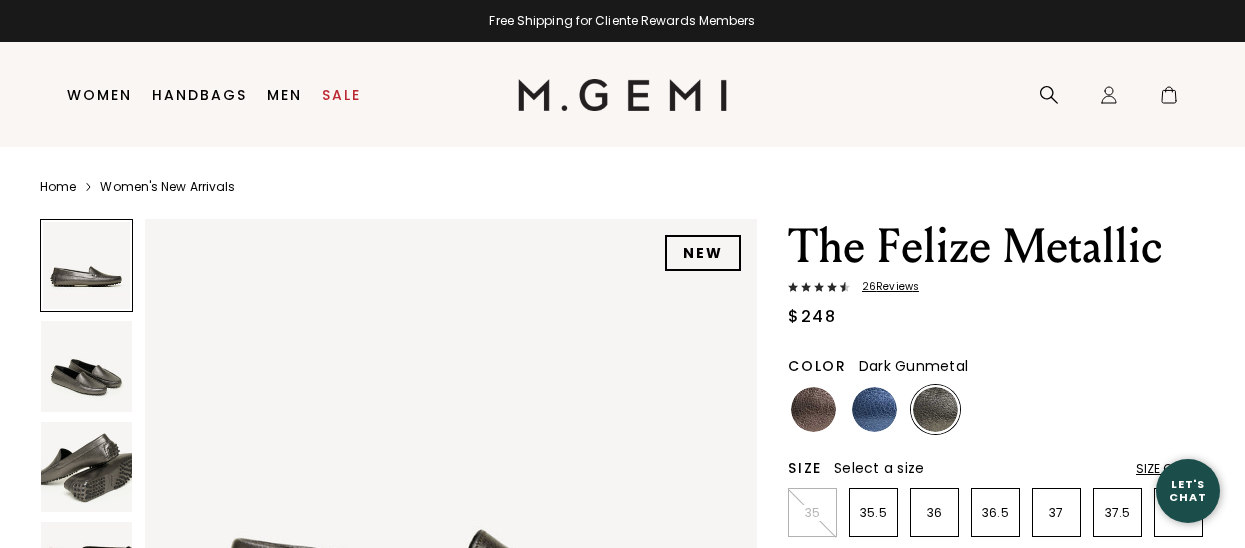 scroll, scrollTop: 0, scrollLeft: 0, axis: both 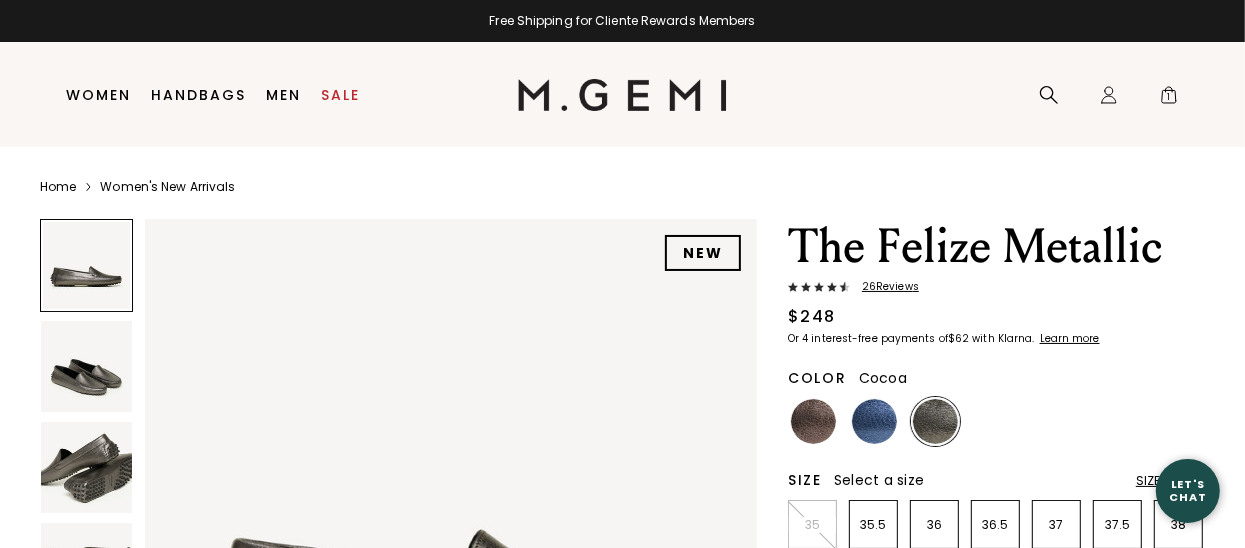 click at bounding box center (813, 421) 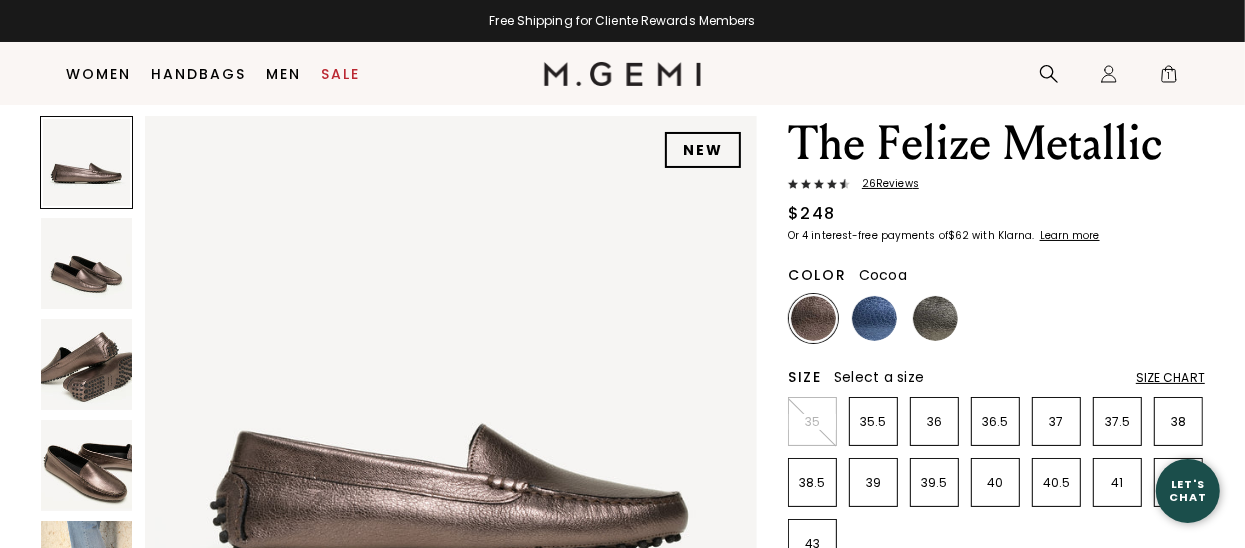 scroll, scrollTop: 58, scrollLeft: 0, axis: vertical 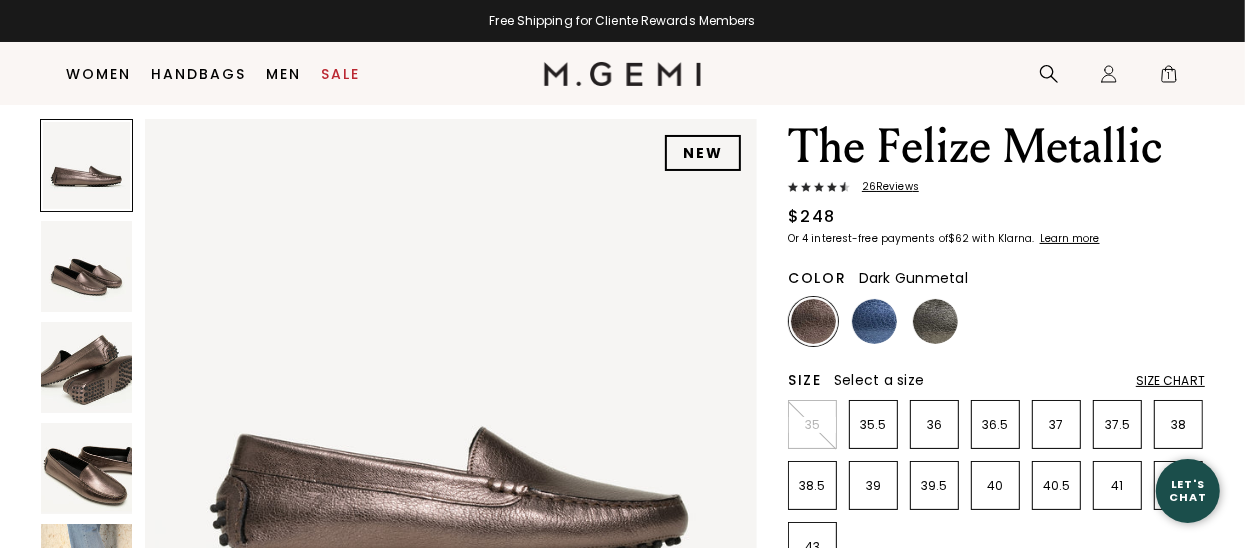 click at bounding box center [935, 321] 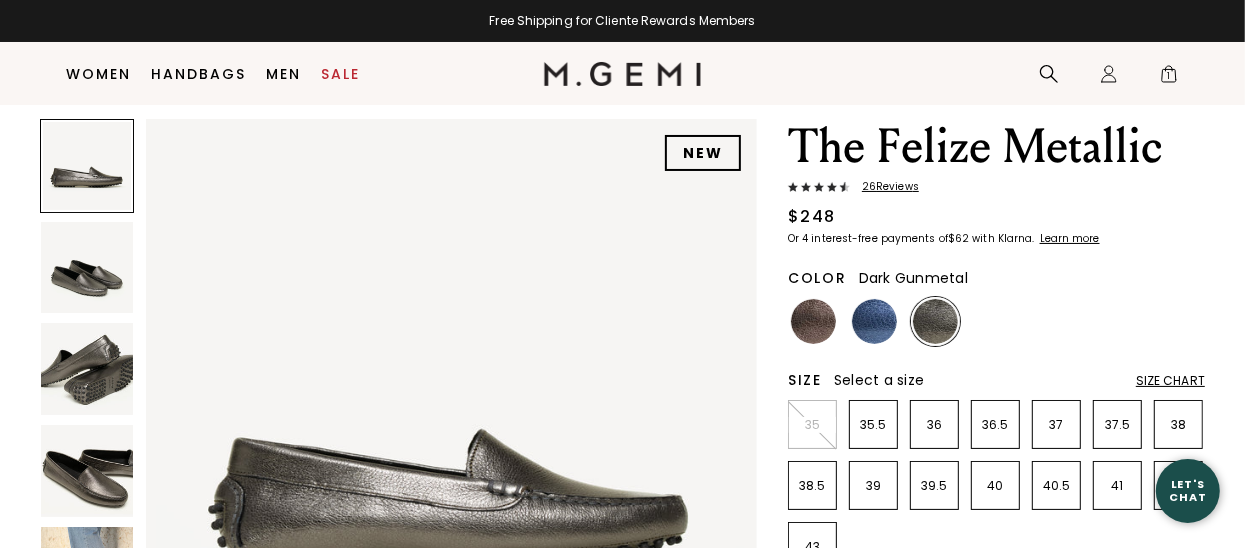 scroll, scrollTop: 0, scrollLeft: 0, axis: both 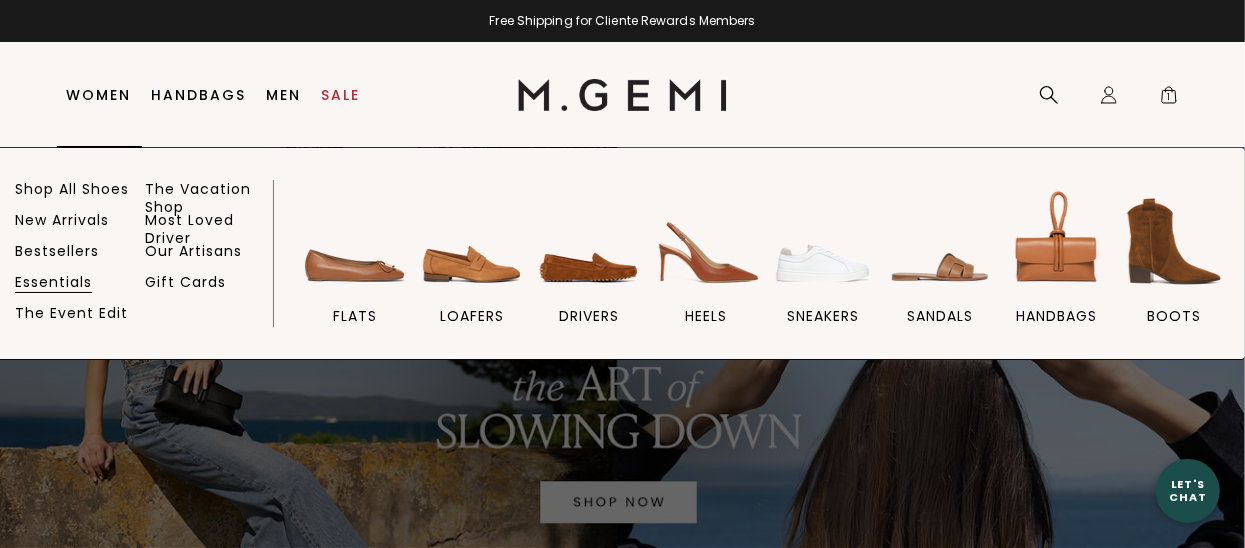 click on "Essentials" at bounding box center [53, 282] 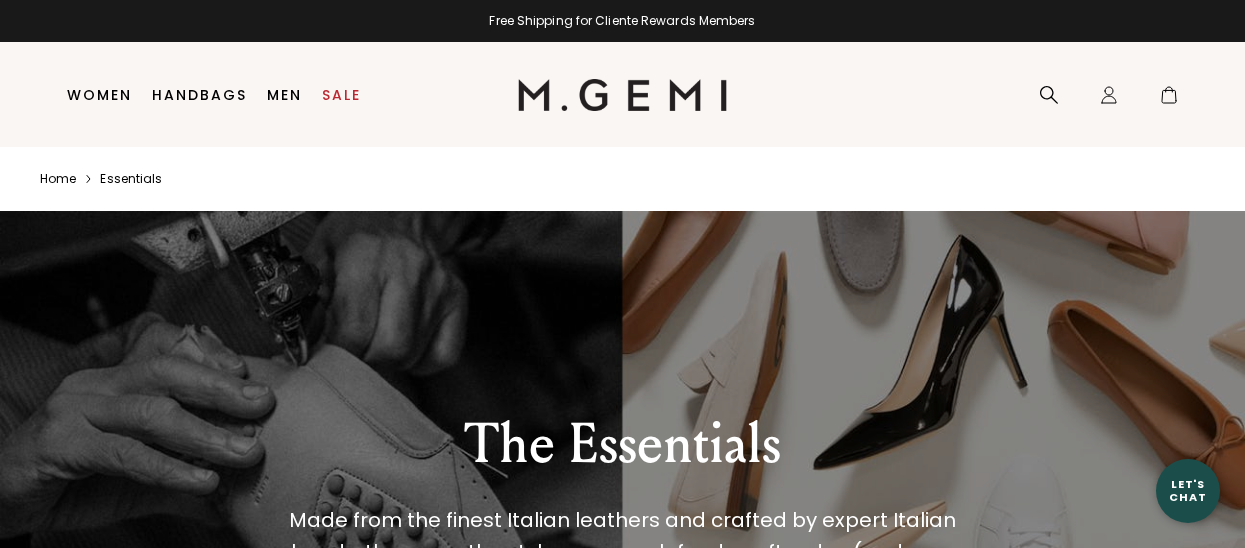 scroll, scrollTop: 358, scrollLeft: 0, axis: vertical 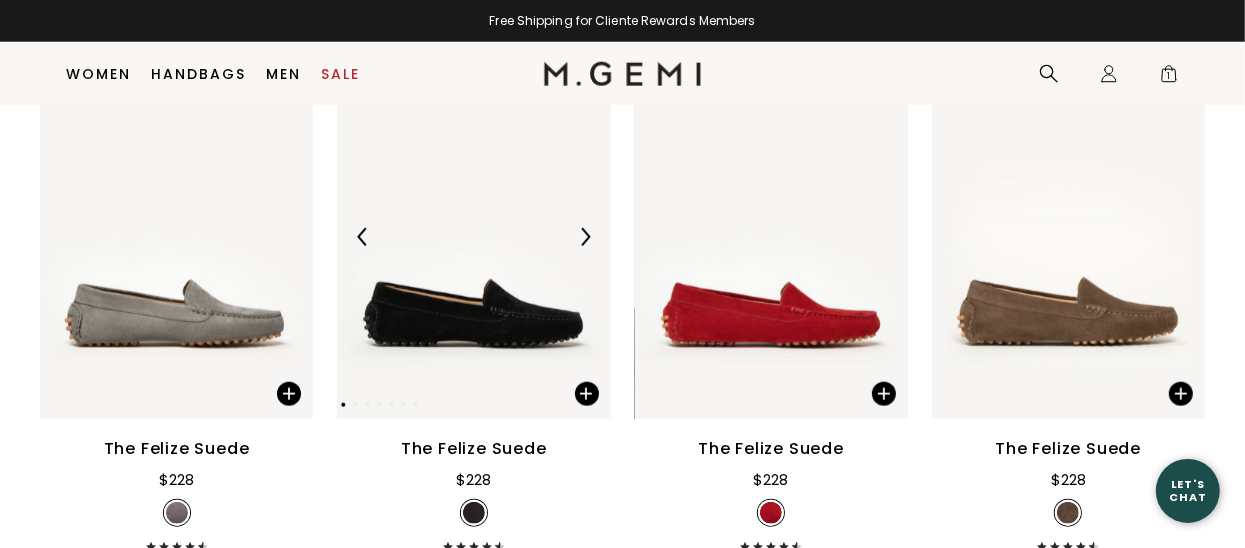 click at bounding box center [473, 237] 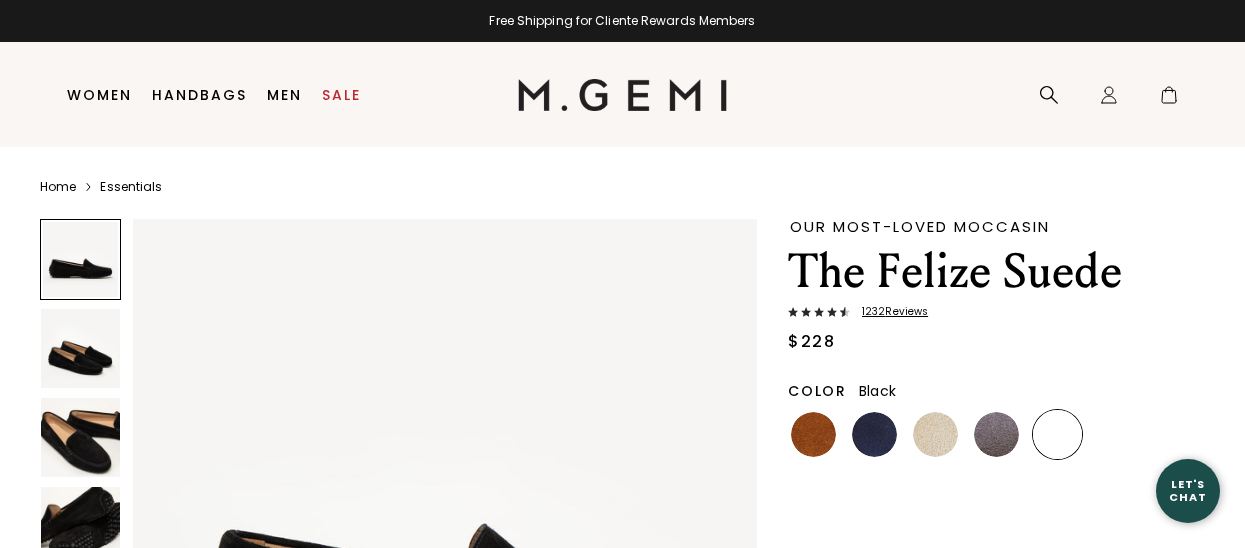 scroll, scrollTop: 0, scrollLeft: 0, axis: both 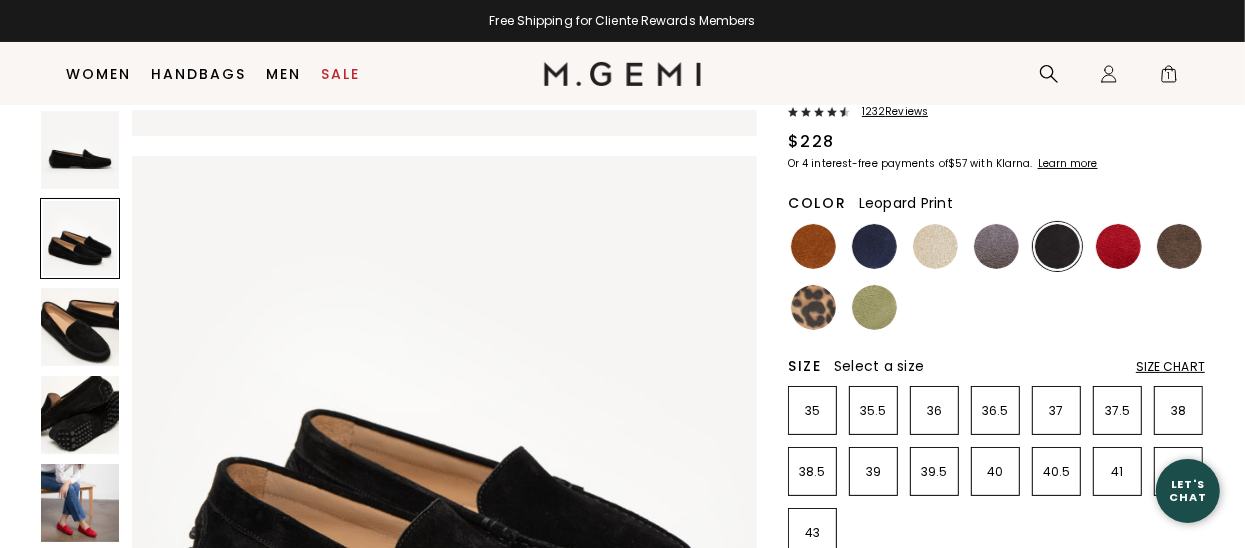 click at bounding box center (813, 307) 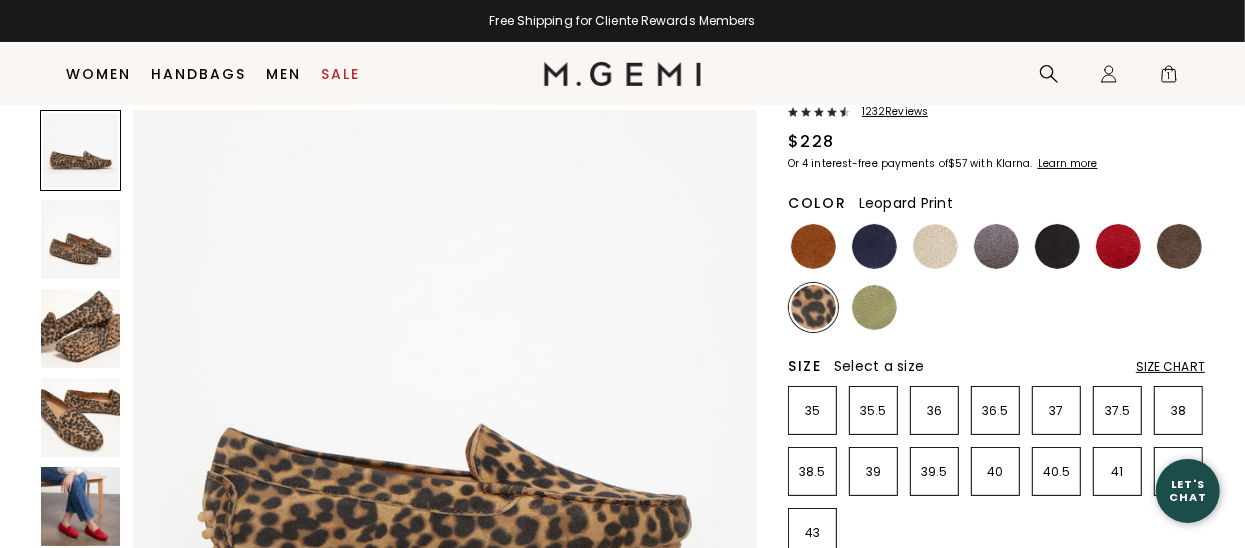 scroll, scrollTop: 0, scrollLeft: 0, axis: both 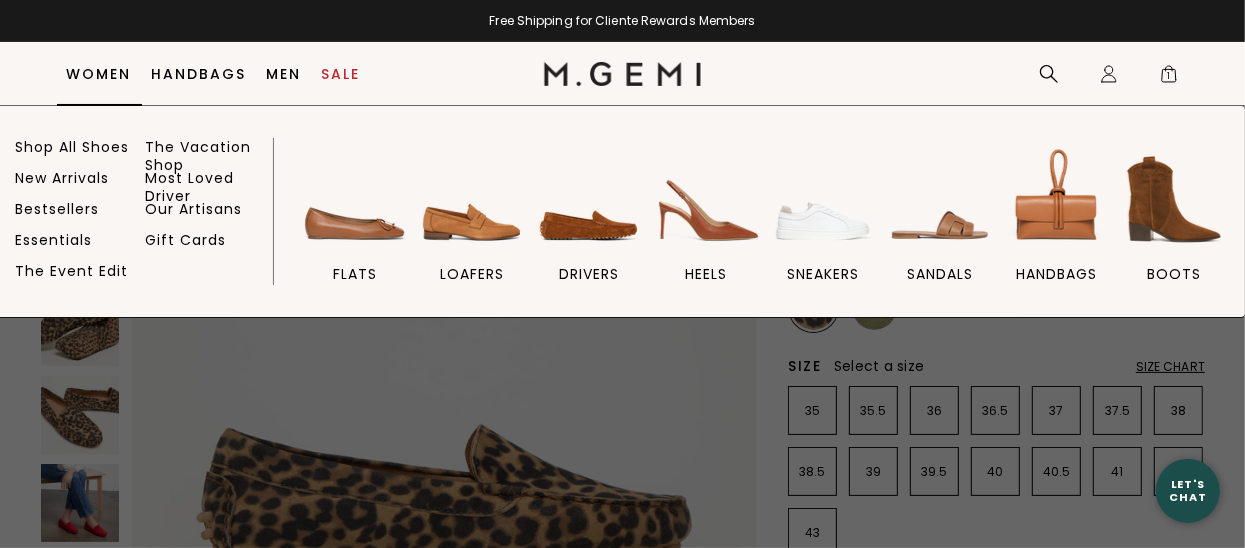 click on "Women" at bounding box center (99, 74) 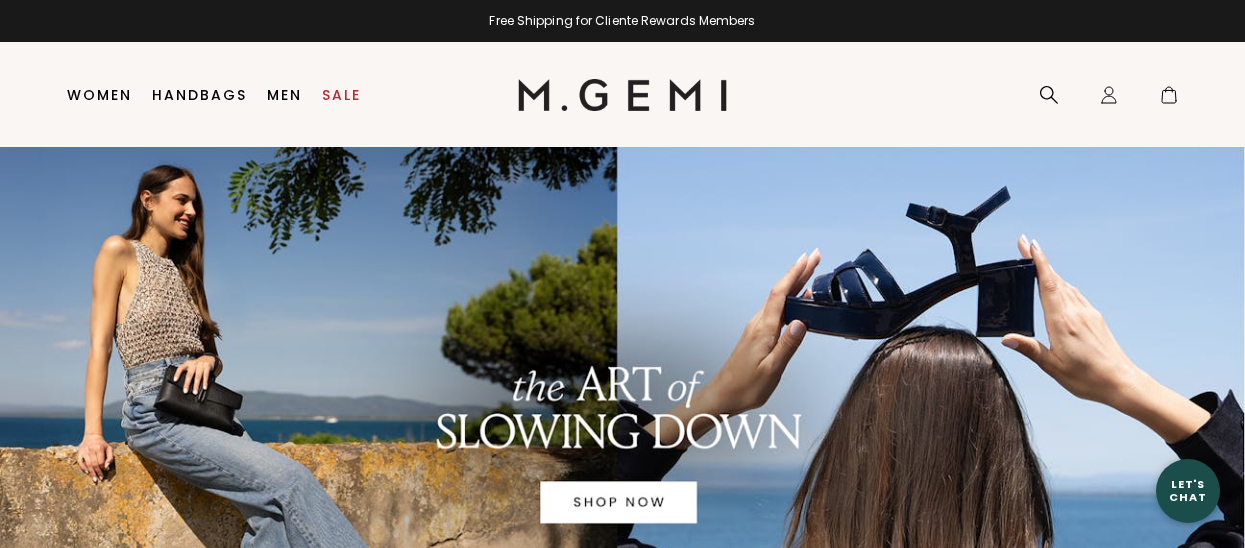 scroll, scrollTop: 0, scrollLeft: 0, axis: both 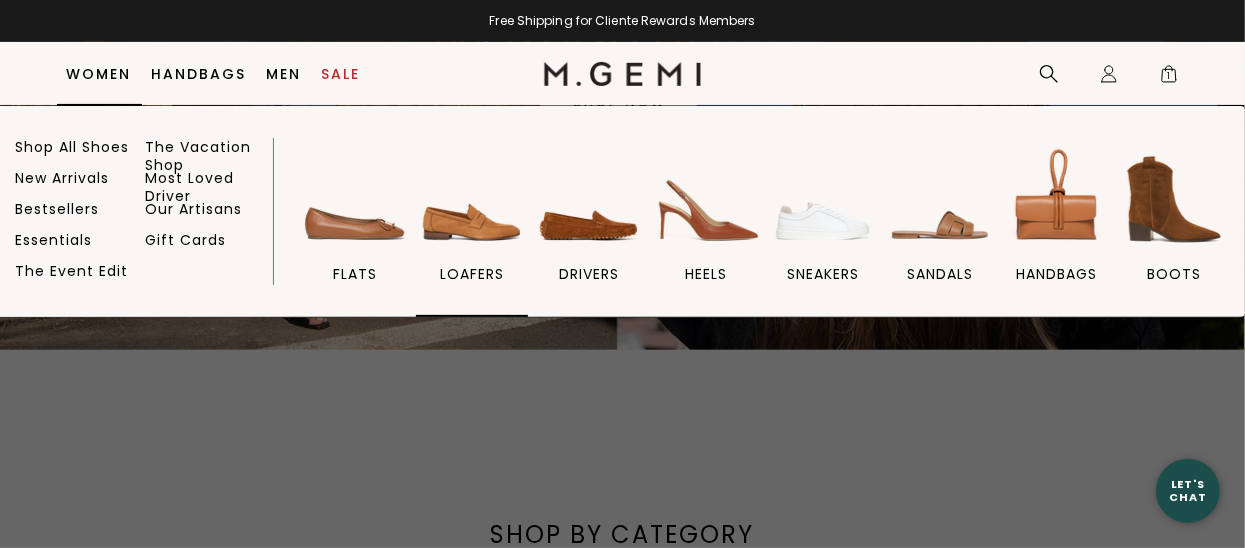 click at bounding box center [472, 199] 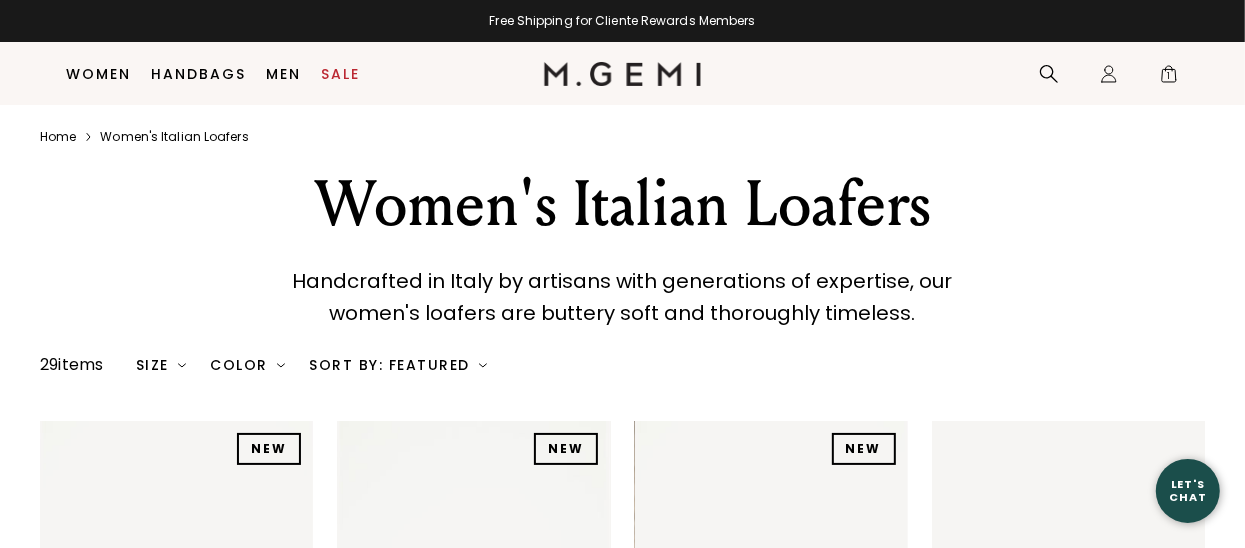 scroll, scrollTop: 201, scrollLeft: 0, axis: vertical 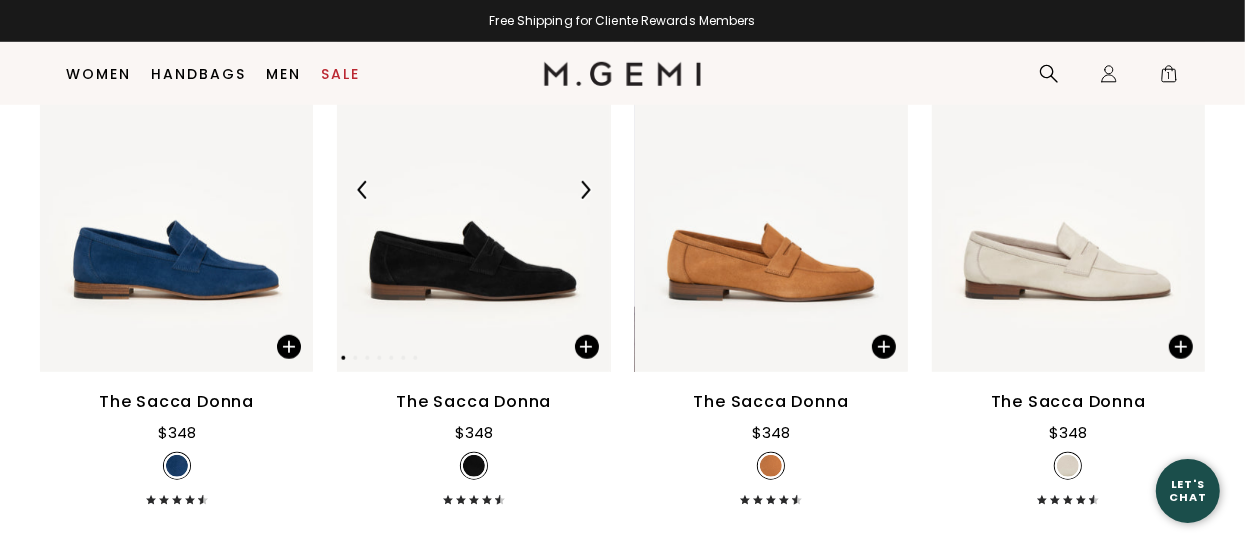click at bounding box center [473, 190] 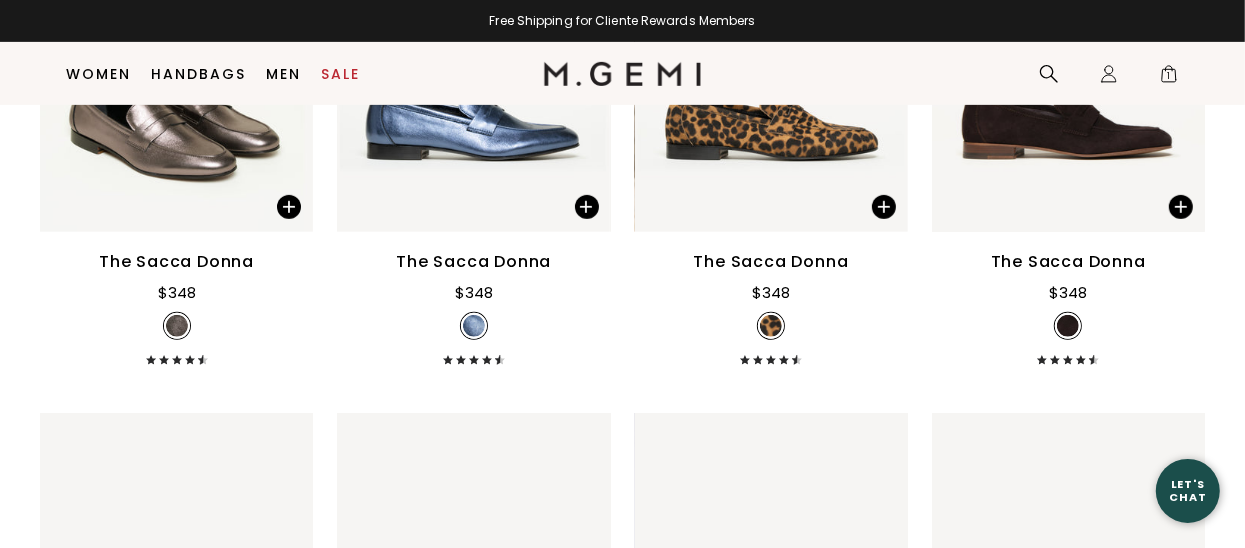 scroll, scrollTop: 458, scrollLeft: 0, axis: vertical 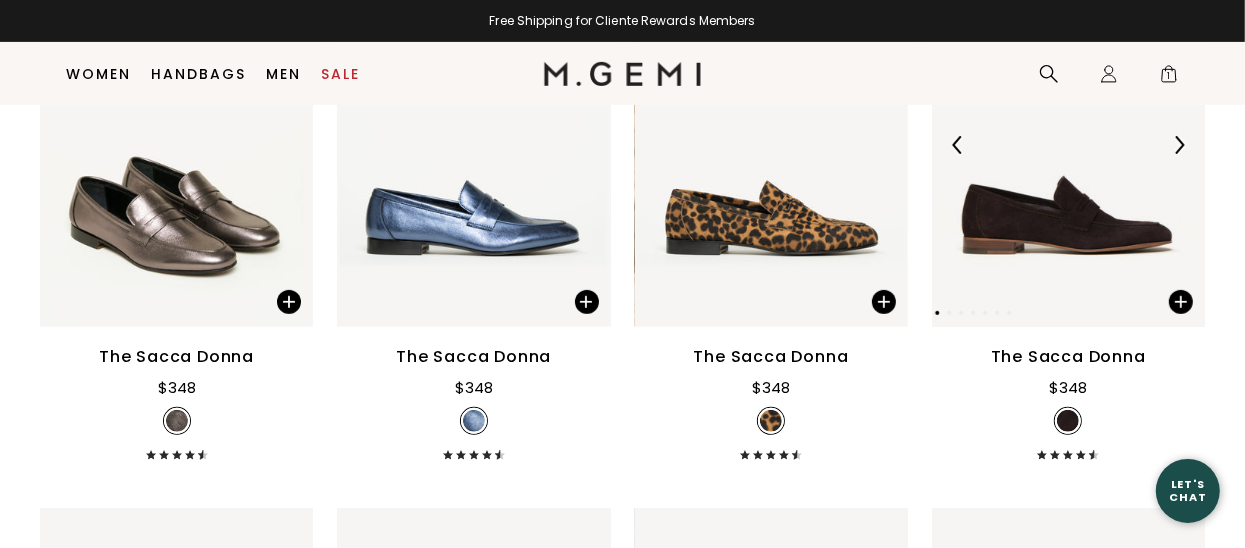 click at bounding box center [1068, 145] 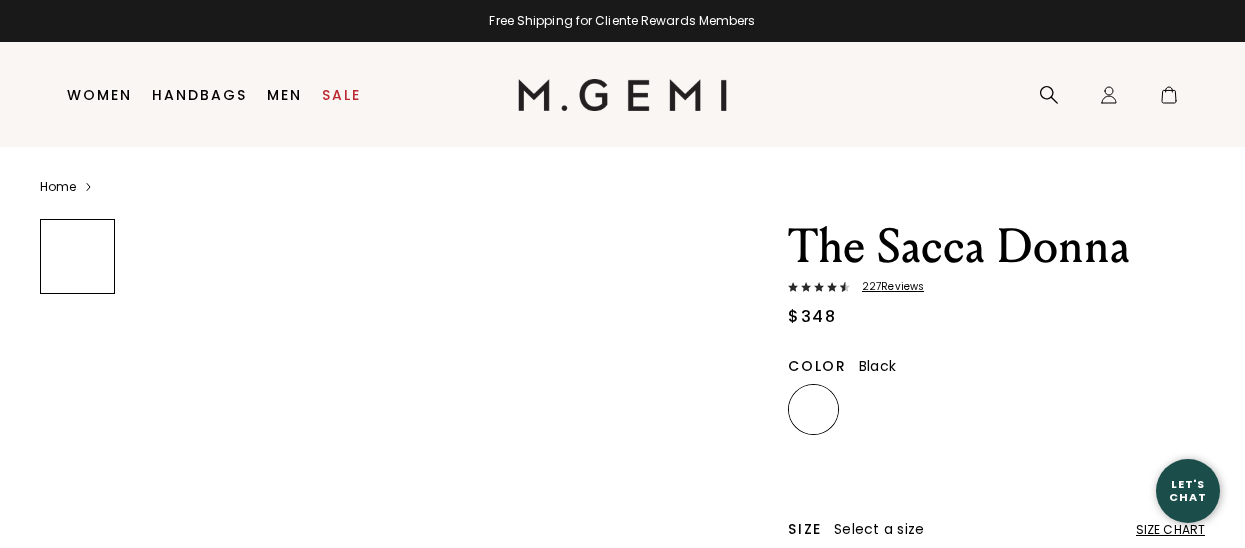 scroll, scrollTop: 0, scrollLeft: 0, axis: both 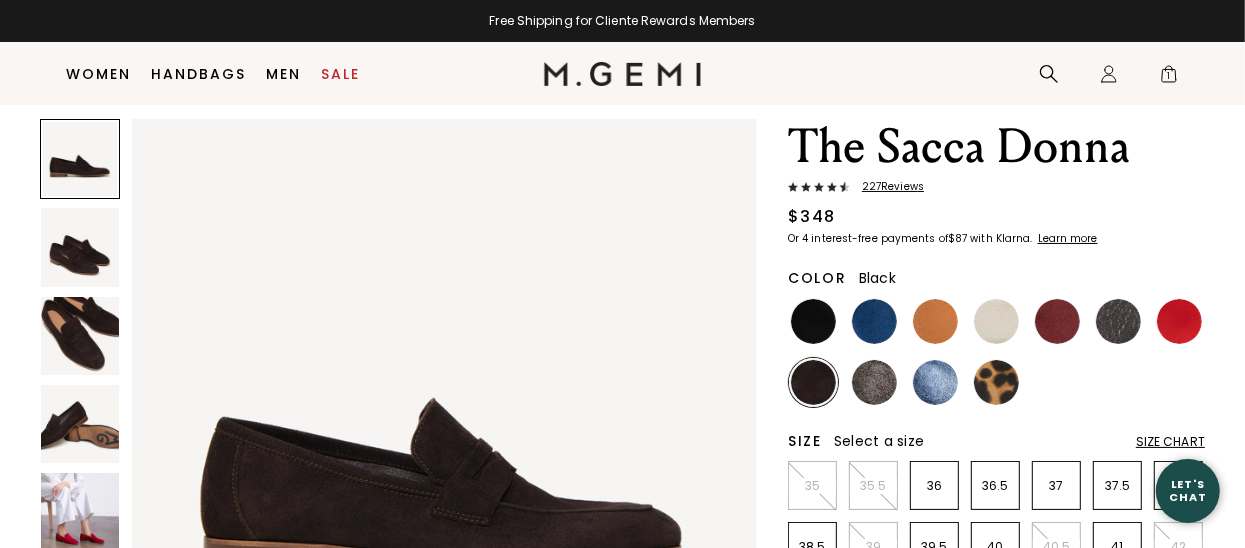 click at bounding box center [813, 321] 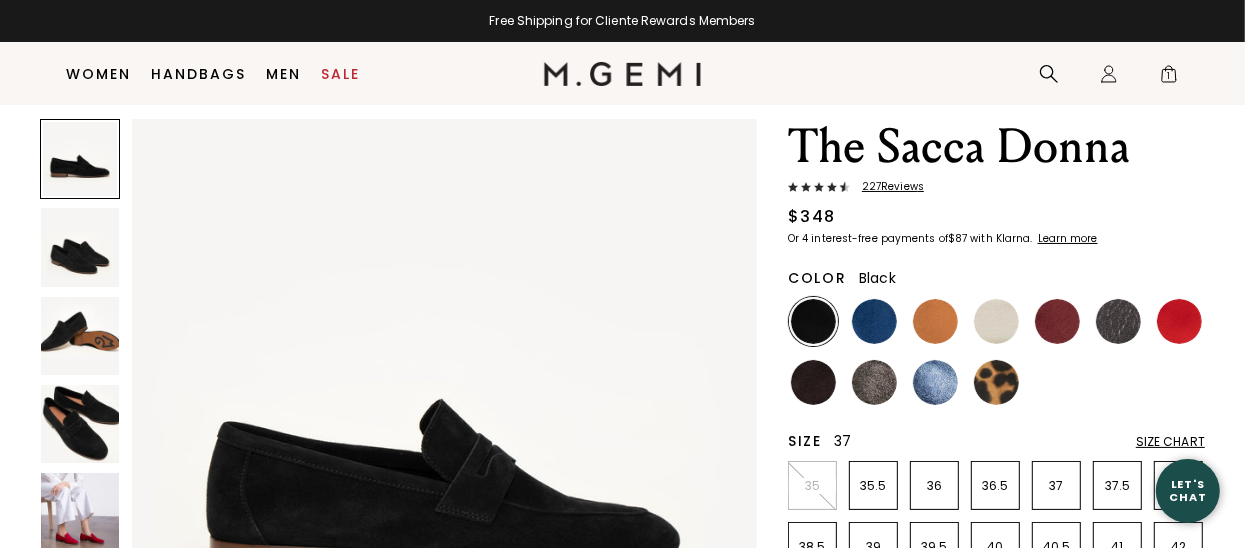 click on "37" at bounding box center [1056, 486] 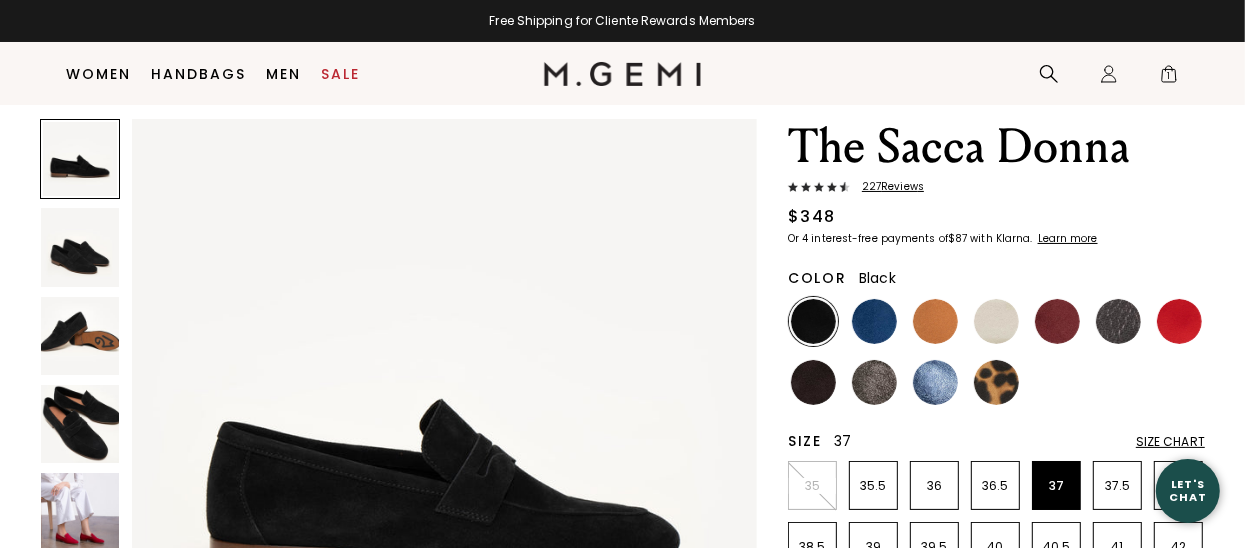 scroll, scrollTop: 358, scrollLeft: 0, axis: vertical 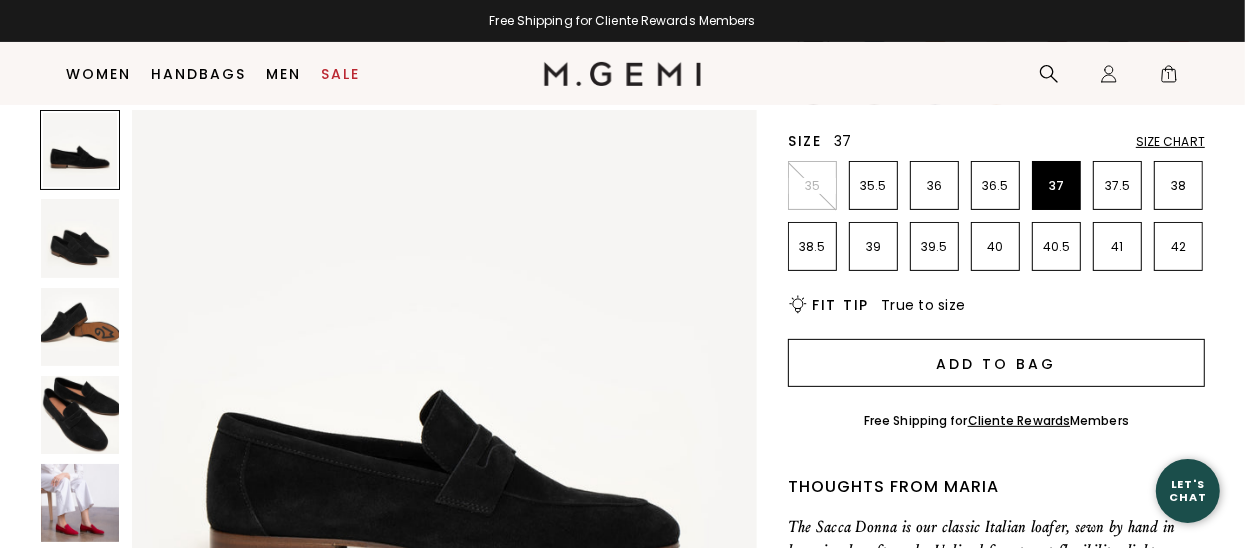 click on "Add to Bag" at bounding box center (996, 363) 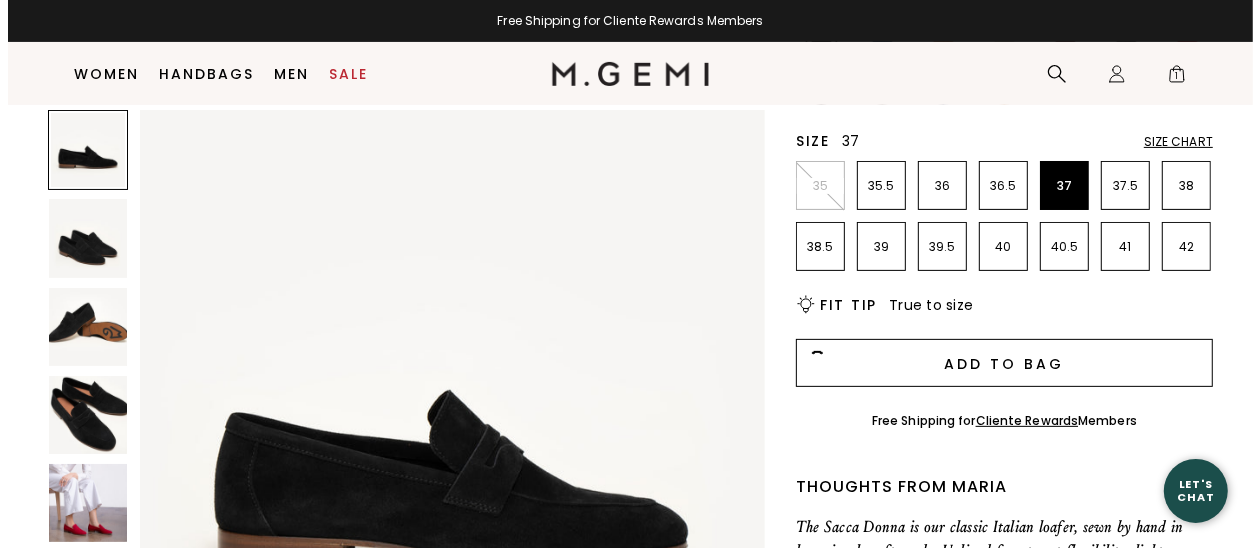 scroll, scrollTop: 0, scrollLeft: 0, axis: both 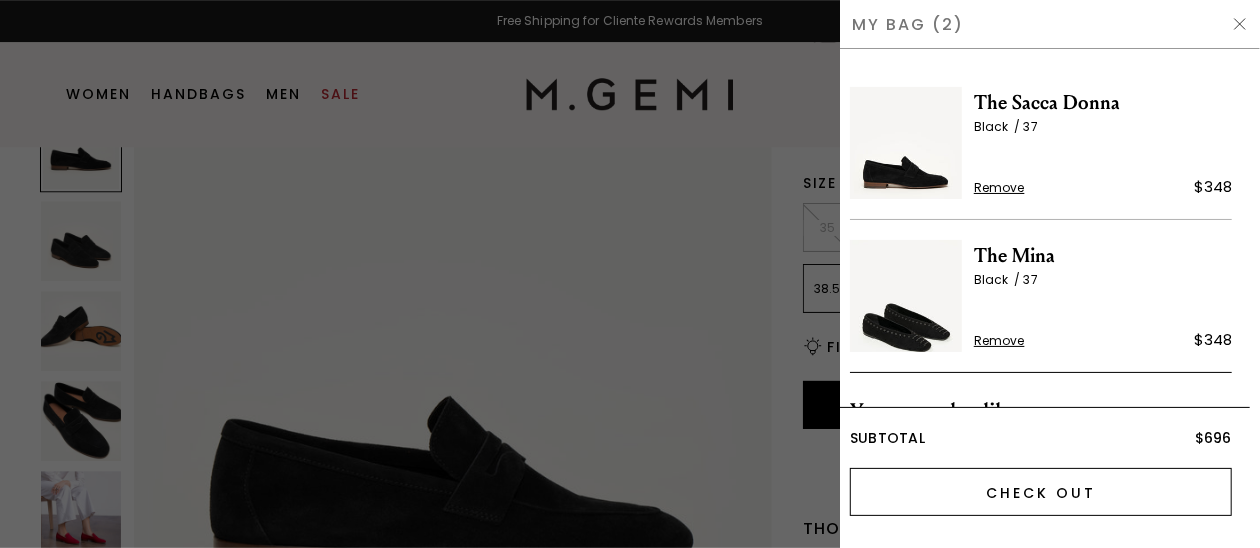 click on "Check Out" at bounding box center [1041, 492] 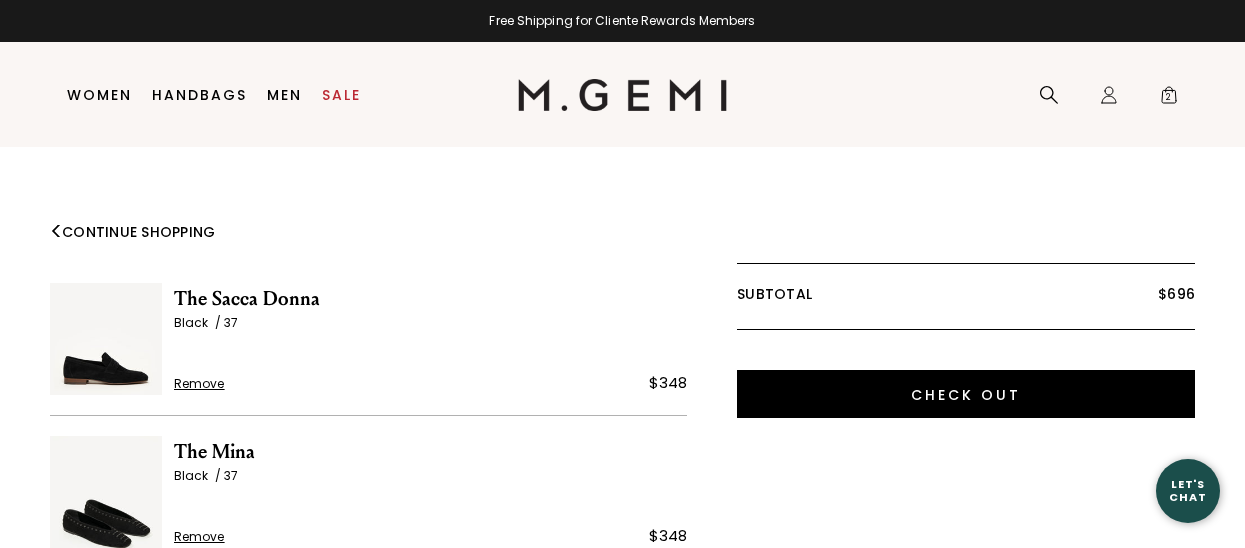 scroll, scrollTop: 0, scrollLeft: 0, axis: both 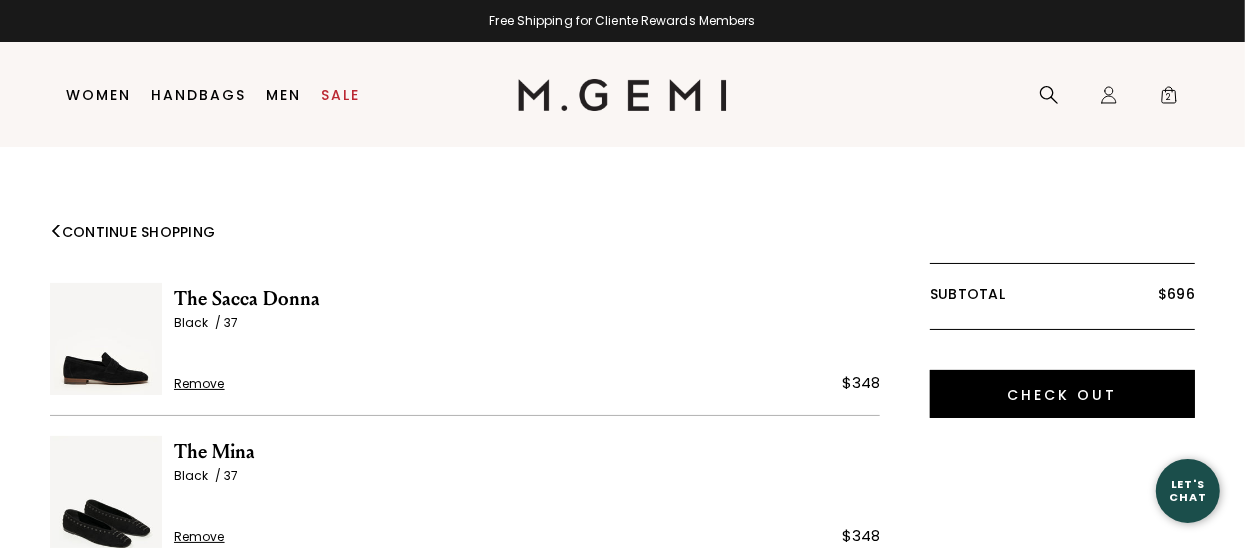 click on "Remove" at bounding box center [199, 384] 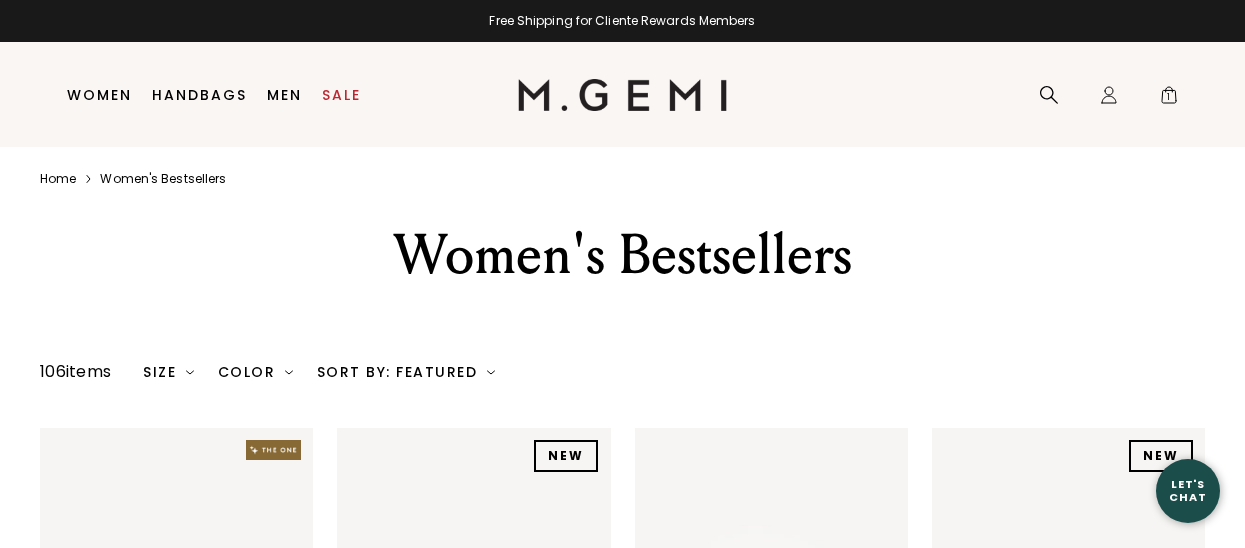 scroll, scrollTop: 0, scrollLeft: 0, axis: both 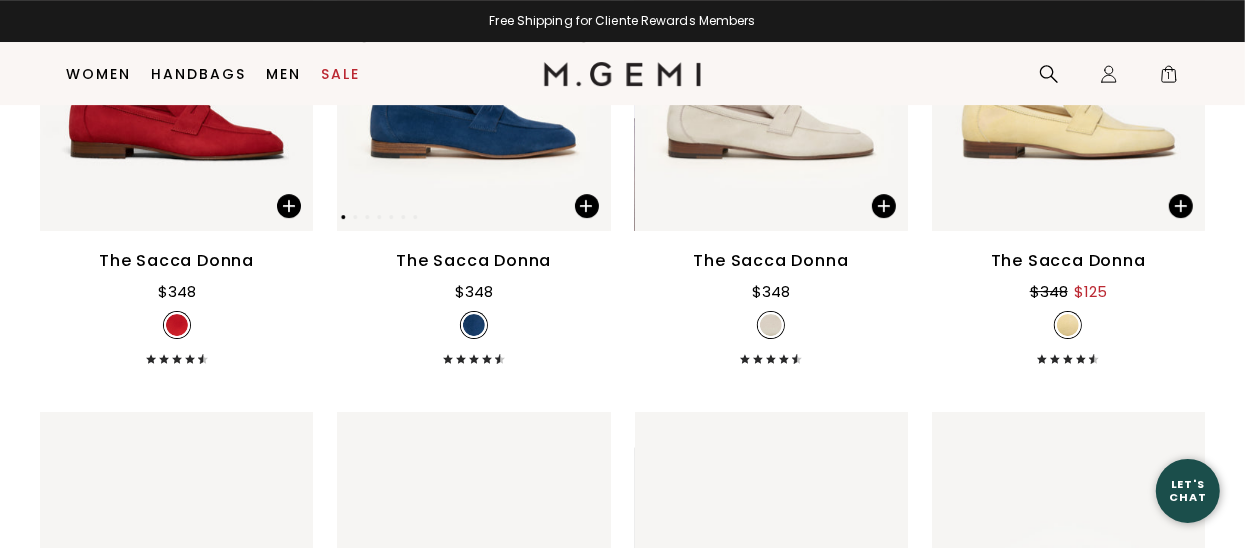 click at bounding box center (473, 49) 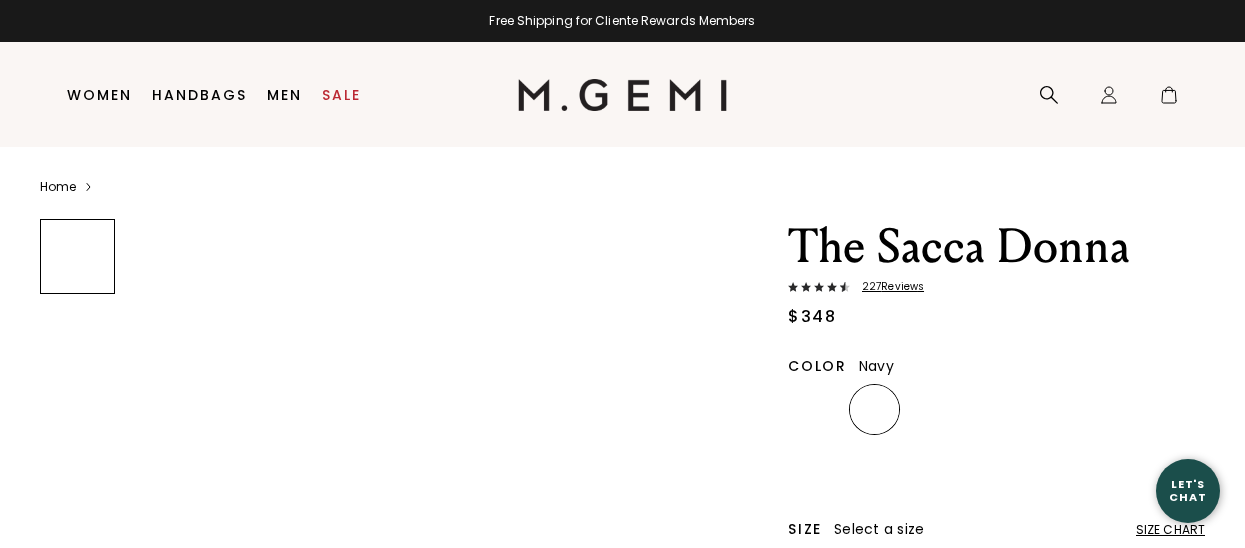 scroll, scrollTop: 0, scrollLeft: 0, axis: both 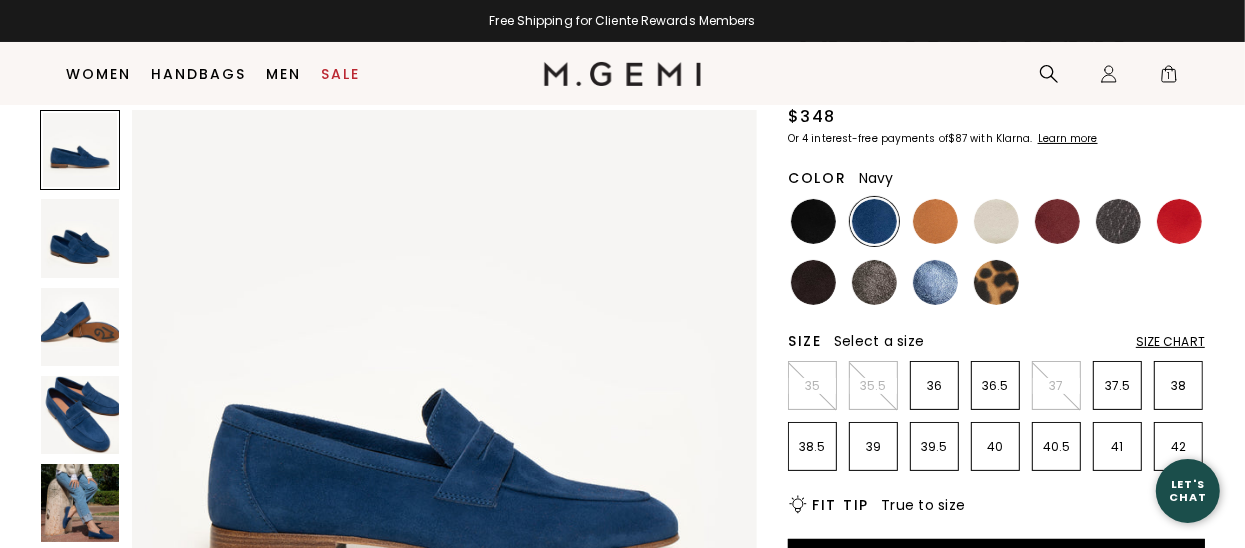 click at bounding box center (874, 221) 